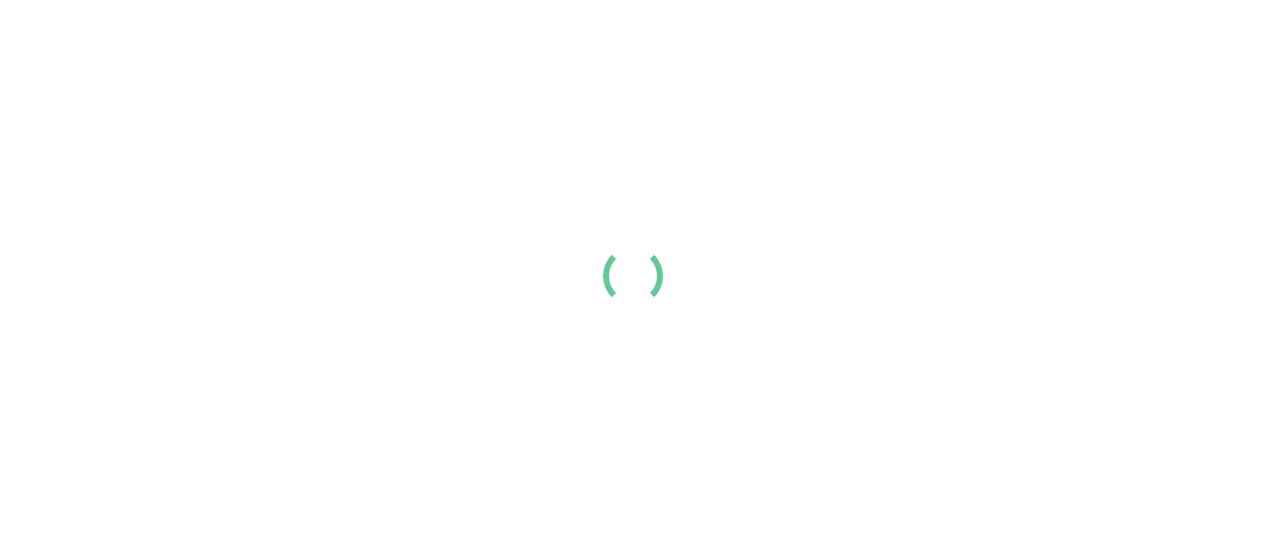 scroll, scrollTop: 0, scrollLeft: 0, axis: both 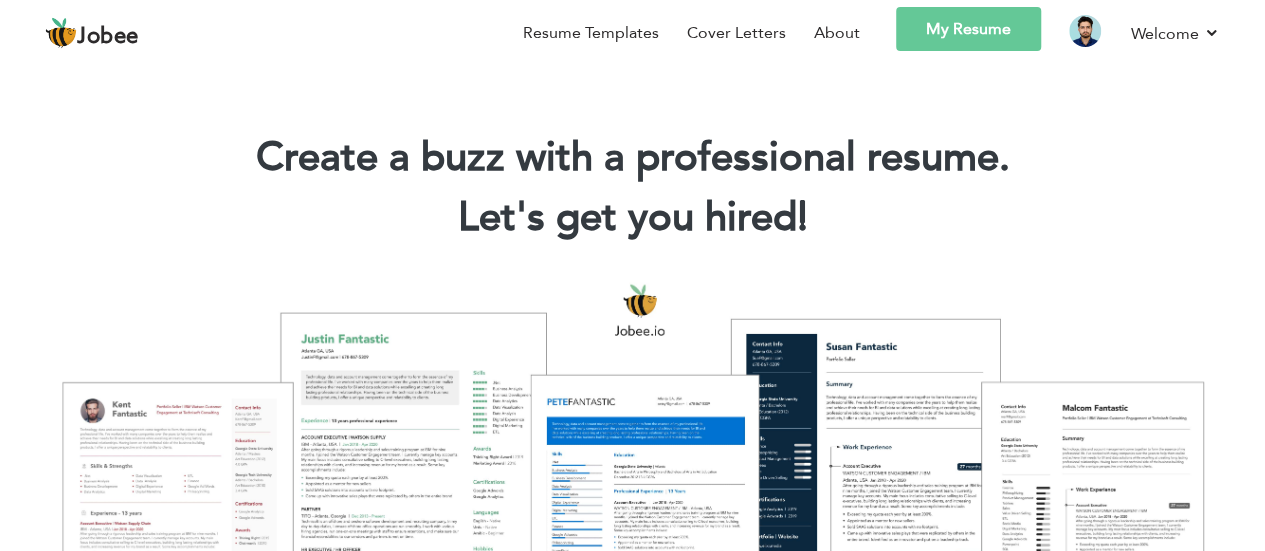 click on "My Resume" at bounding box center (968, 29) 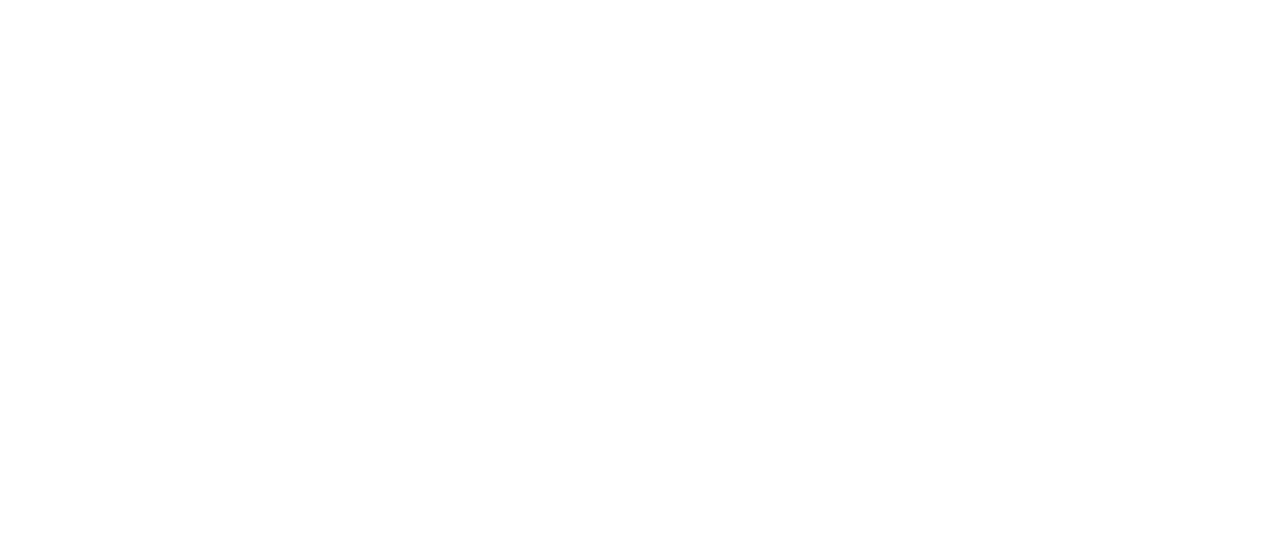 scroll, scrollTop: 0, scrollLeft: 0, axis: both 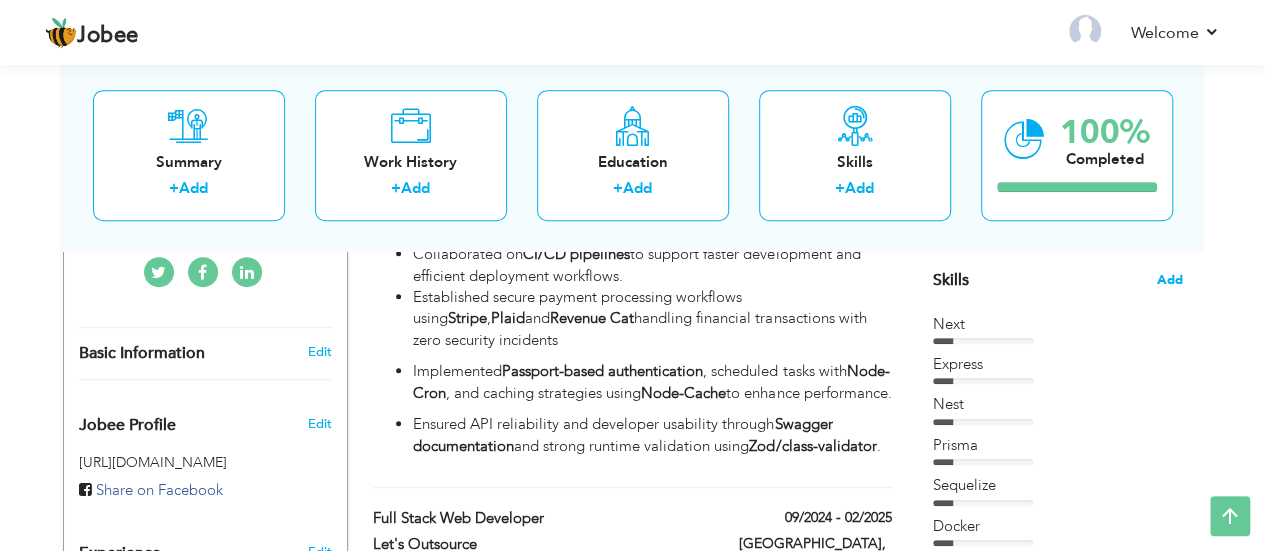 click on "Add" at bounding box center (1170, 280) 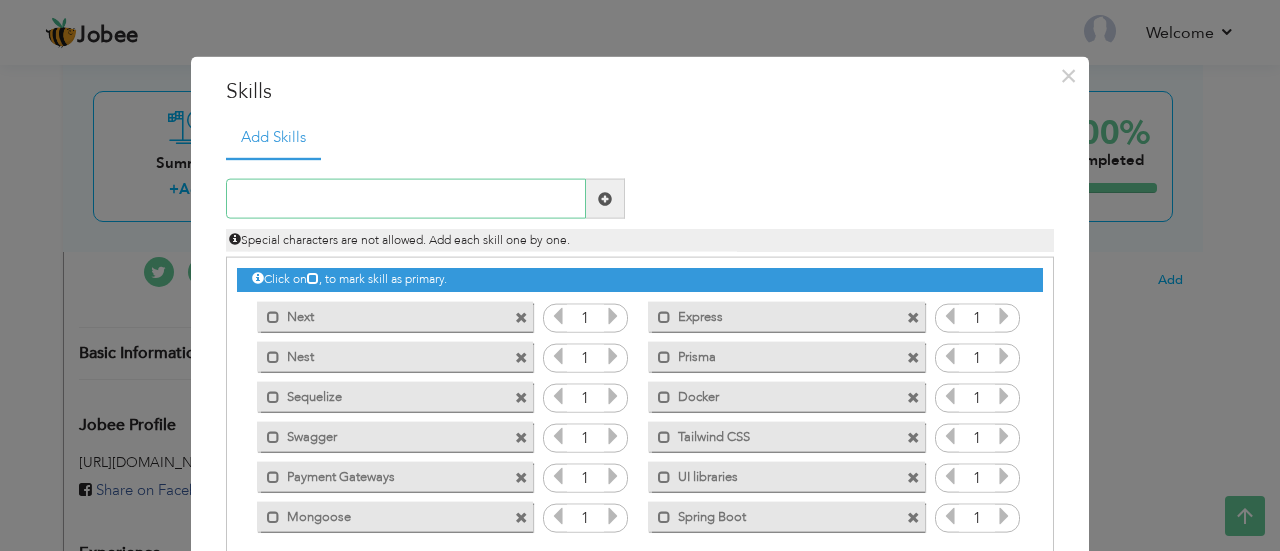 scroll, scrollTop: 4, scrollLeft: 0, axis: vertical 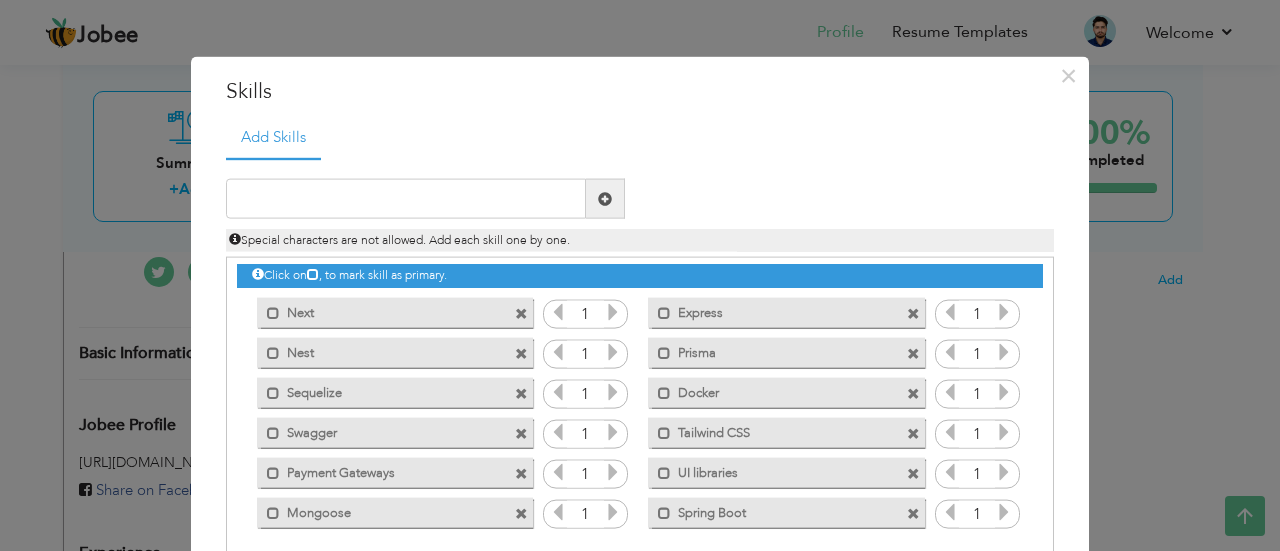 drag, startPoint x: 278, startPoint y: 422, endPoint x: 705, endPoint y: 519, distance: 437.87897 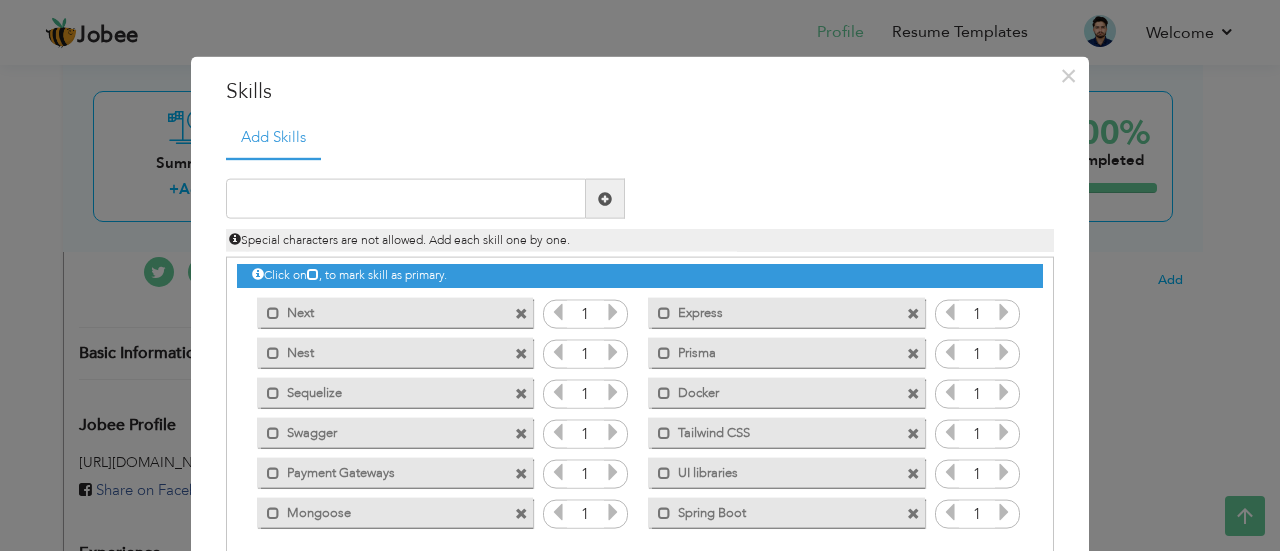 click at bounding box center (521, 473) 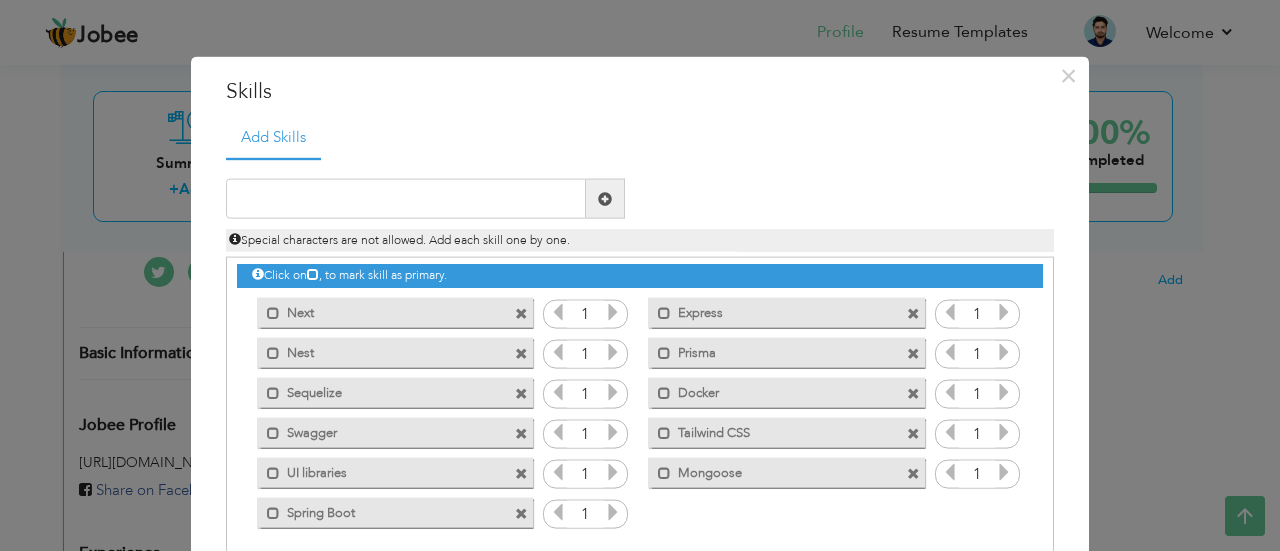 click at bounding box center [605, 198] 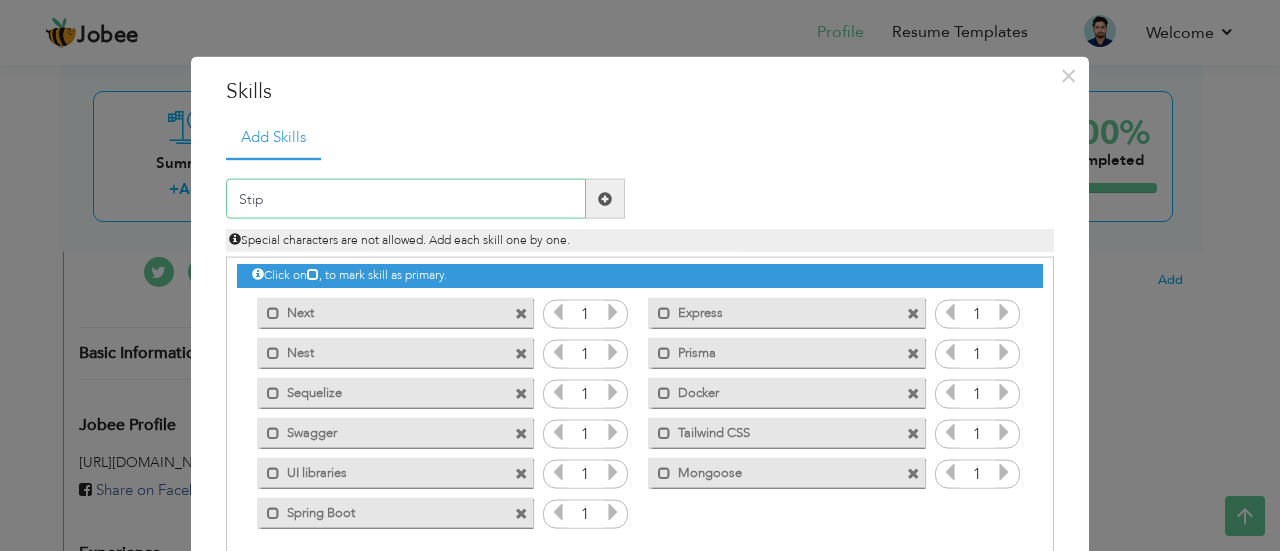 type on "[PERSON_NAME]" 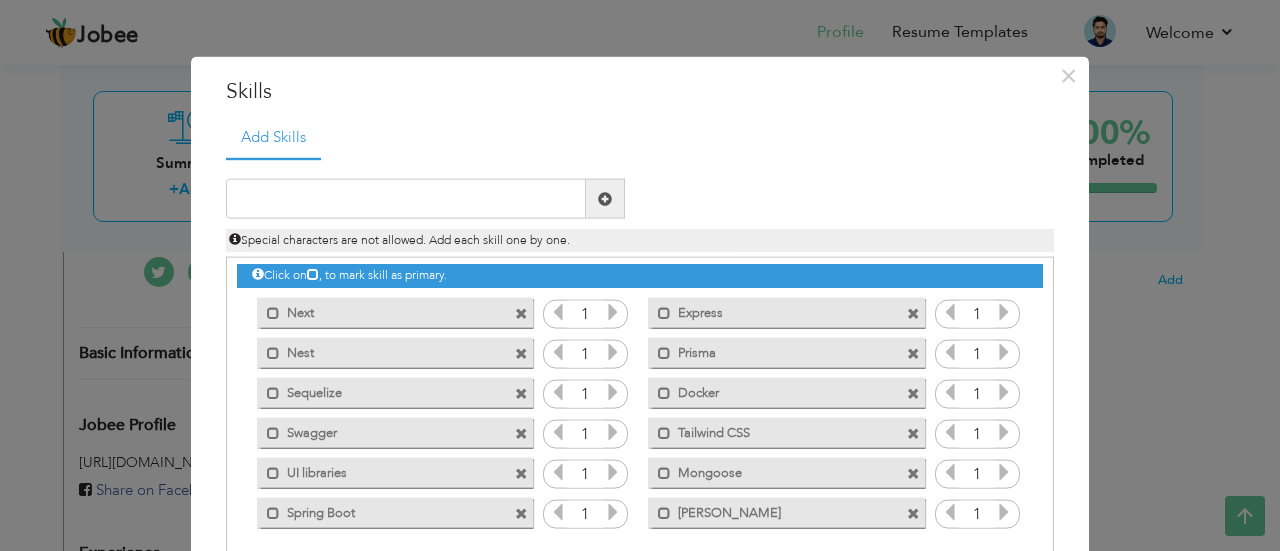 click at bounding box center [605, 199] 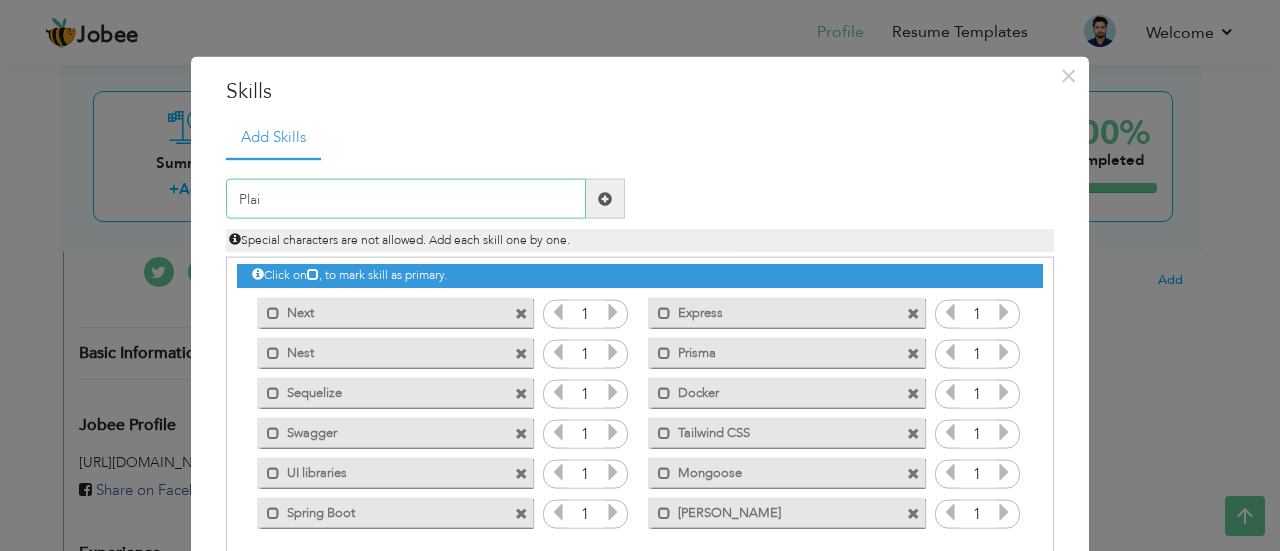 type on "Plaid" 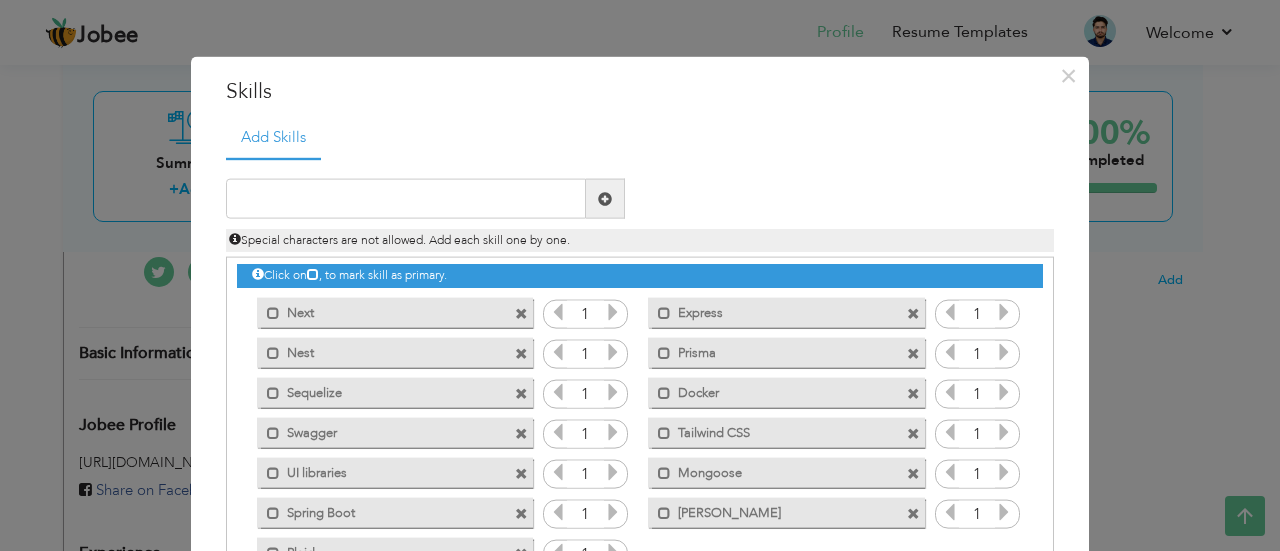 click at bounding box center [605, 199] 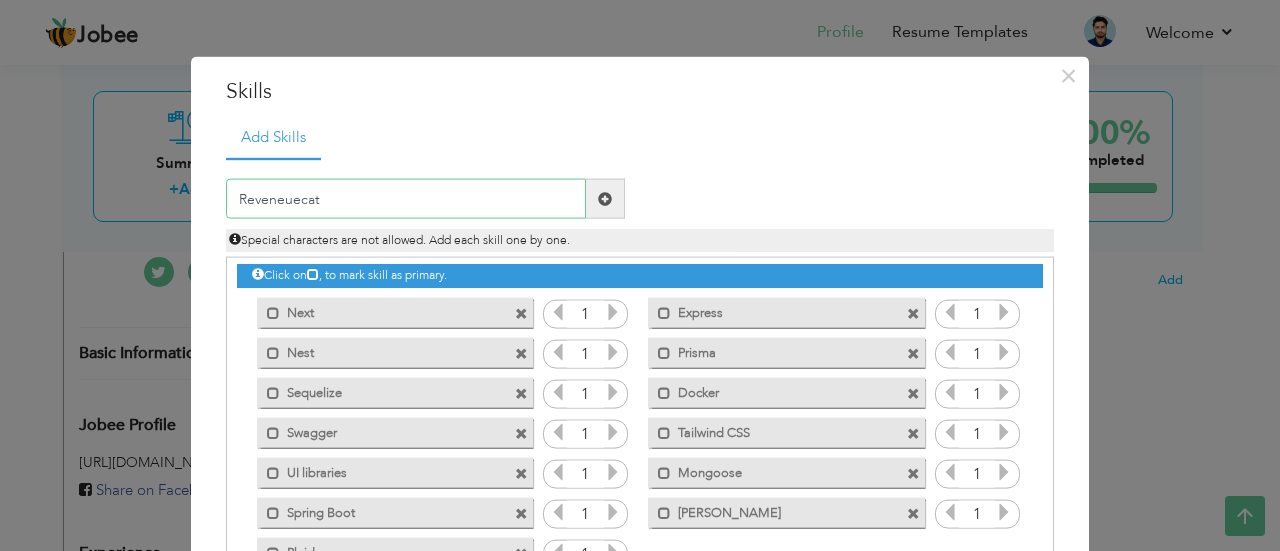 type on "Revenuecat" 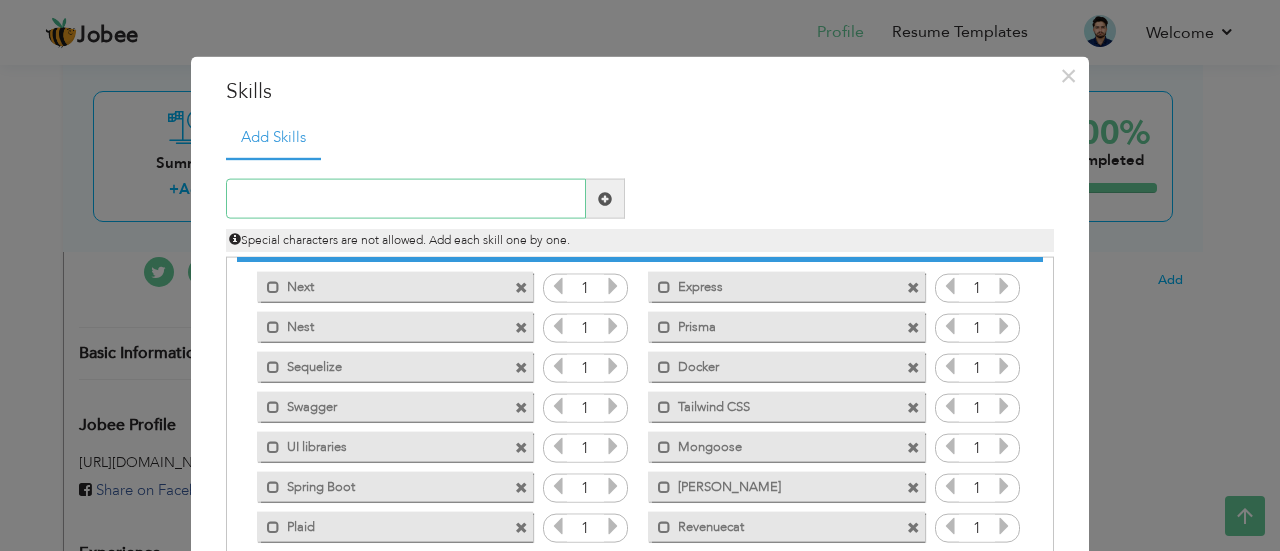 scroll, scrollTop: 44, scrollLeft: 0, axis: vertical 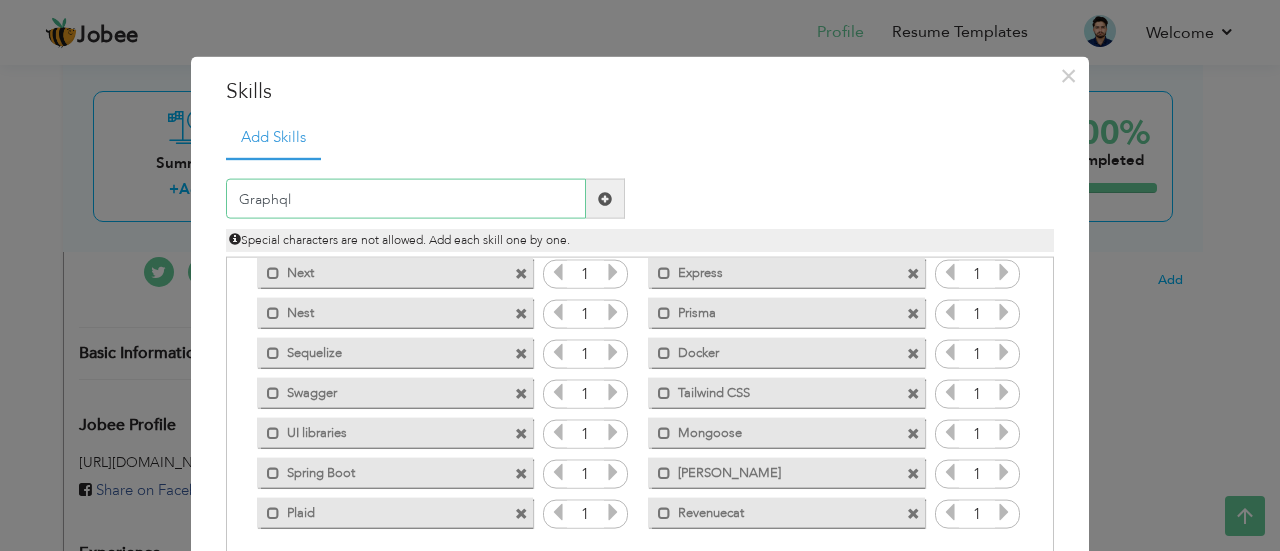 type on "Graphql" 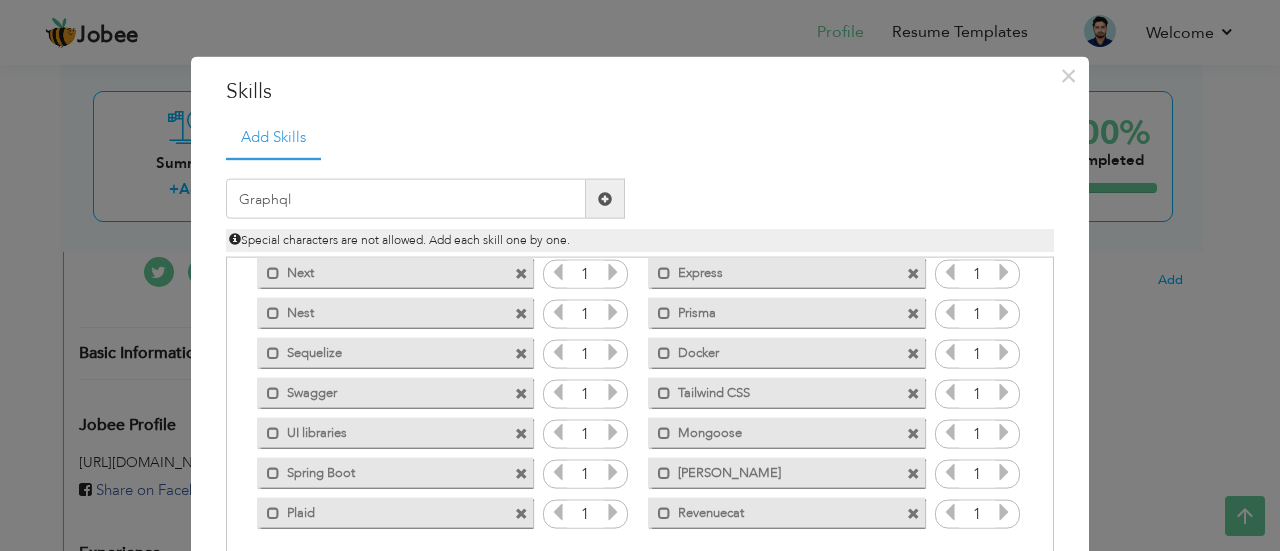 click at bounding box center (605, 199) 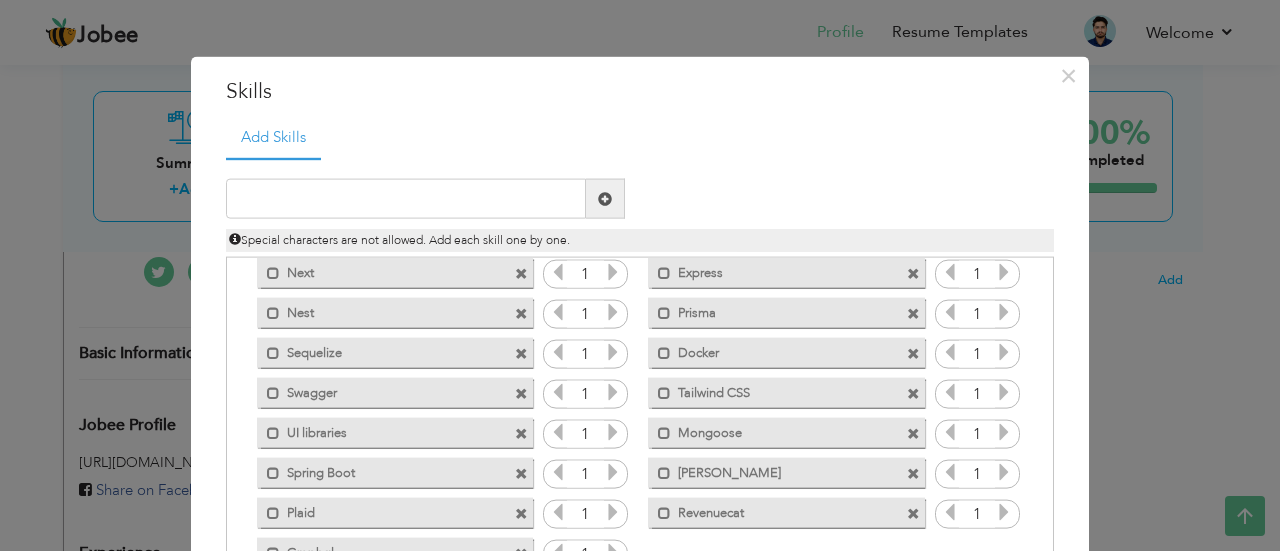 drag, startPoint x: 304, startPoint y: 437, endPoint x: 330, endPoint y: 434, distance: 26.172504 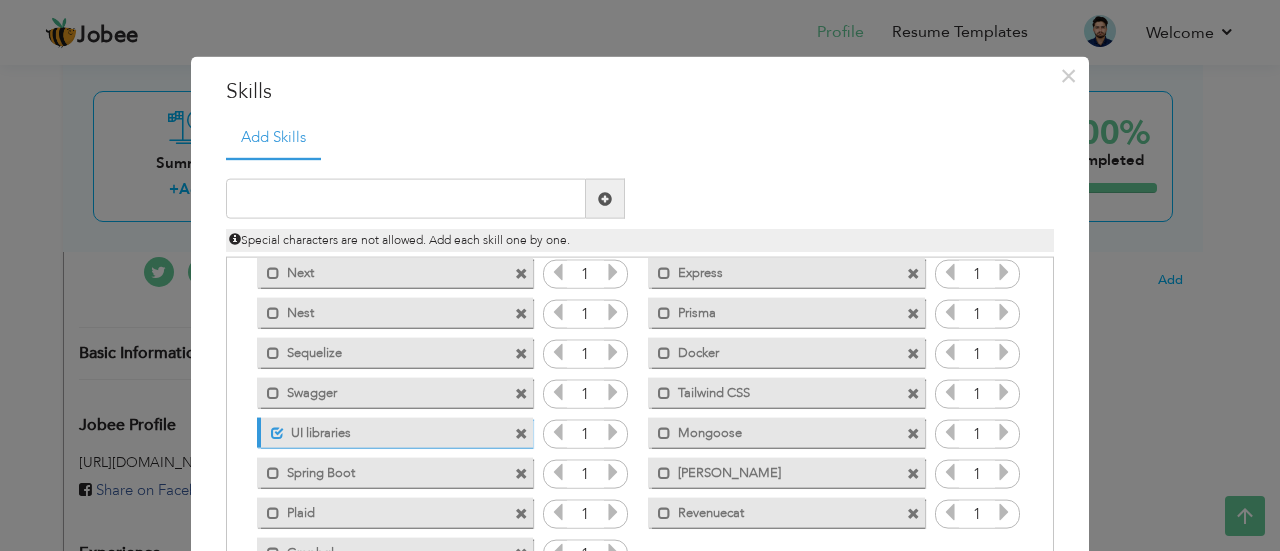 click on "UI libraries" at bounding box center [383, 429] 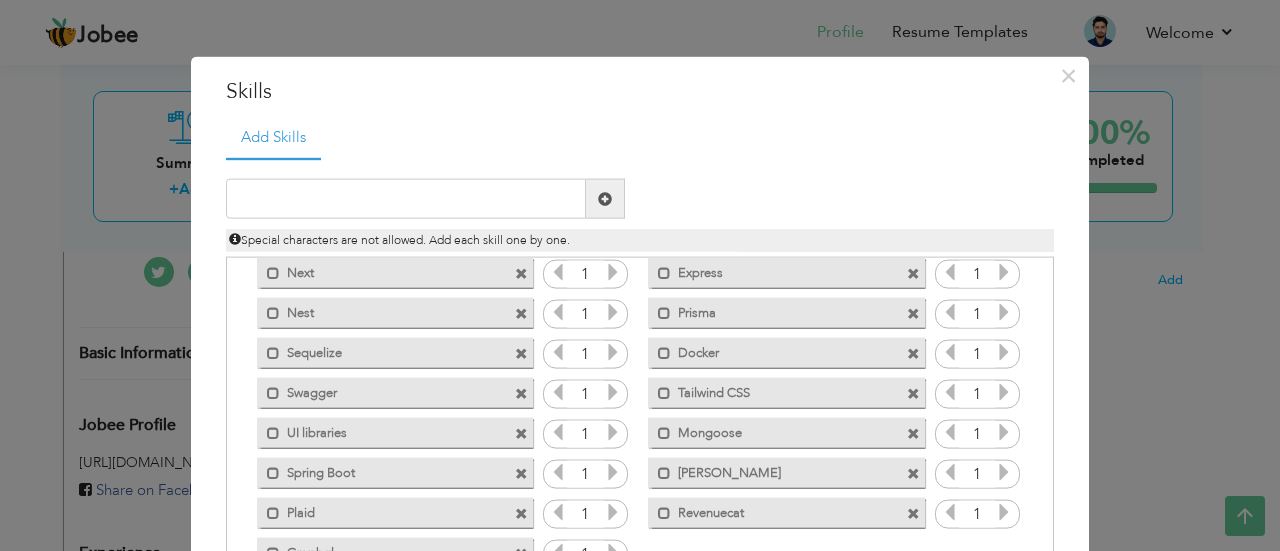 click at bounding box center (521, 433) 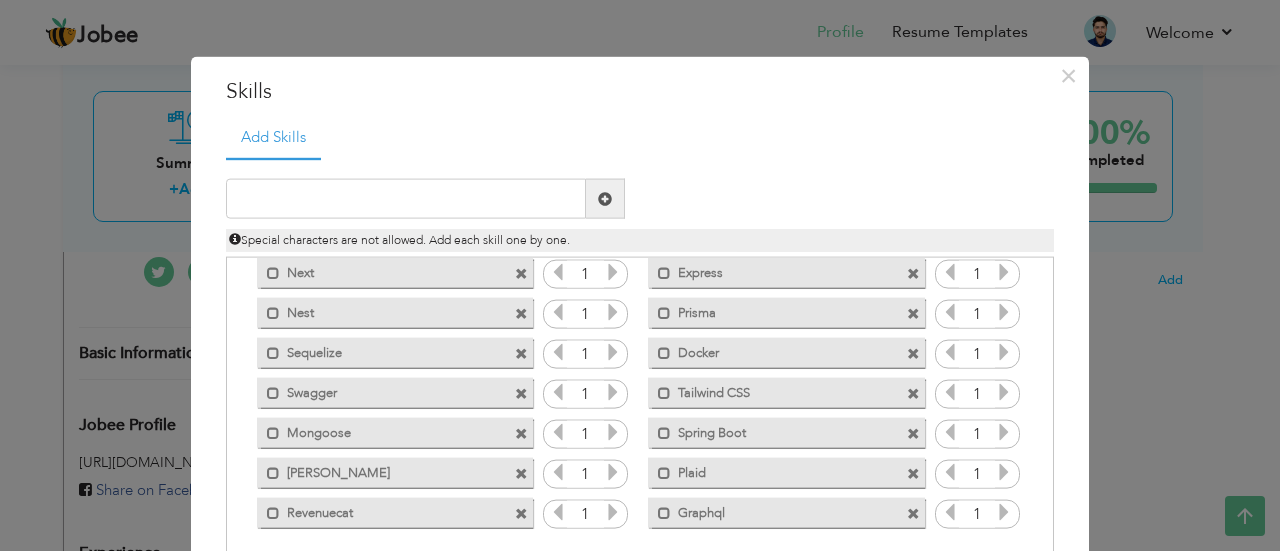 click on "Special characters are not allowed. Add each skill one by one." at bounding box center [640, 235] 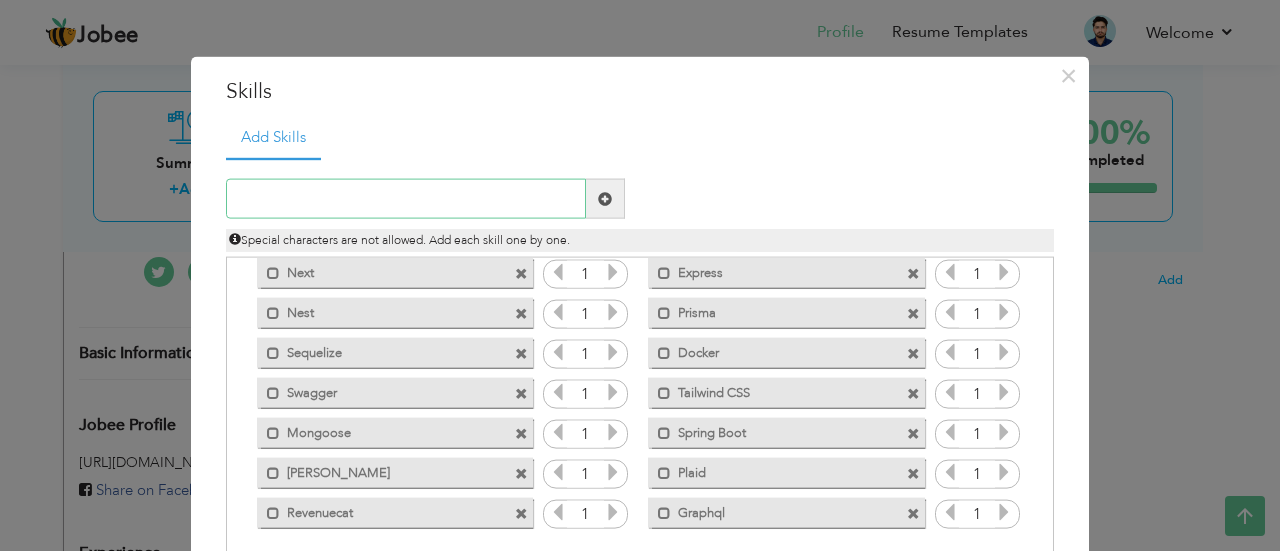click at bounding box center [406, 199] 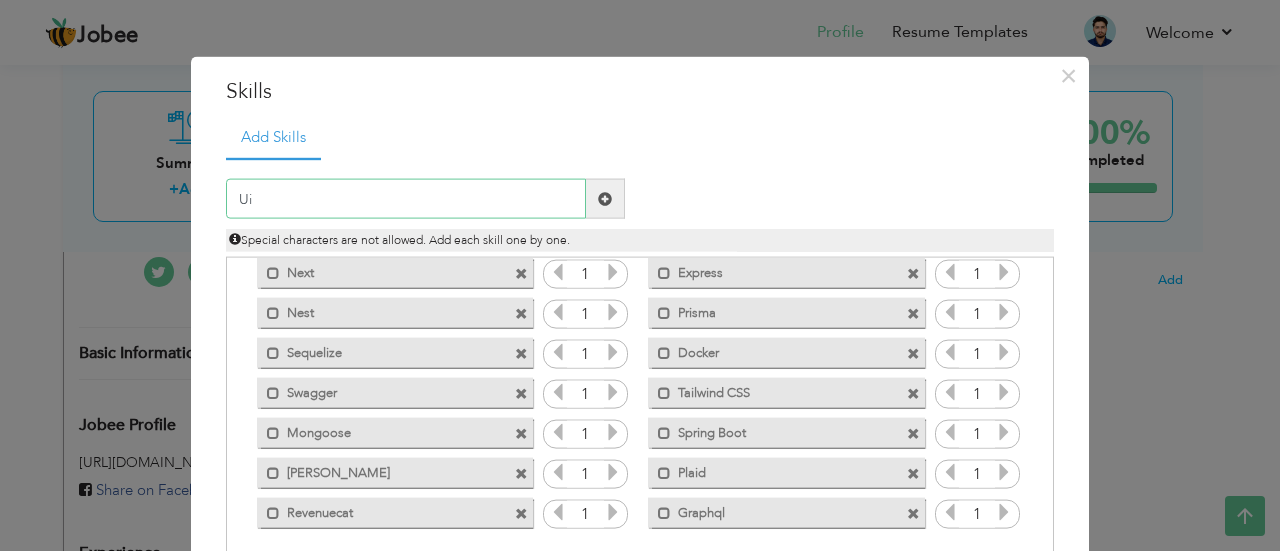 type on "U" 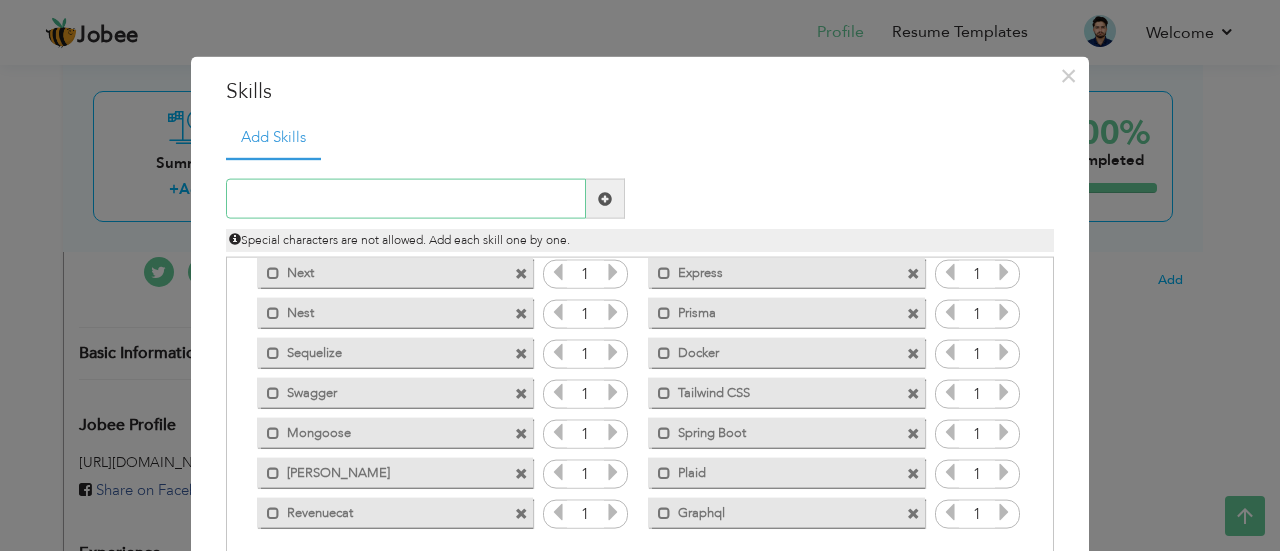scroll, scrollTop: 100, scrollLeft: 0, axis: vertical 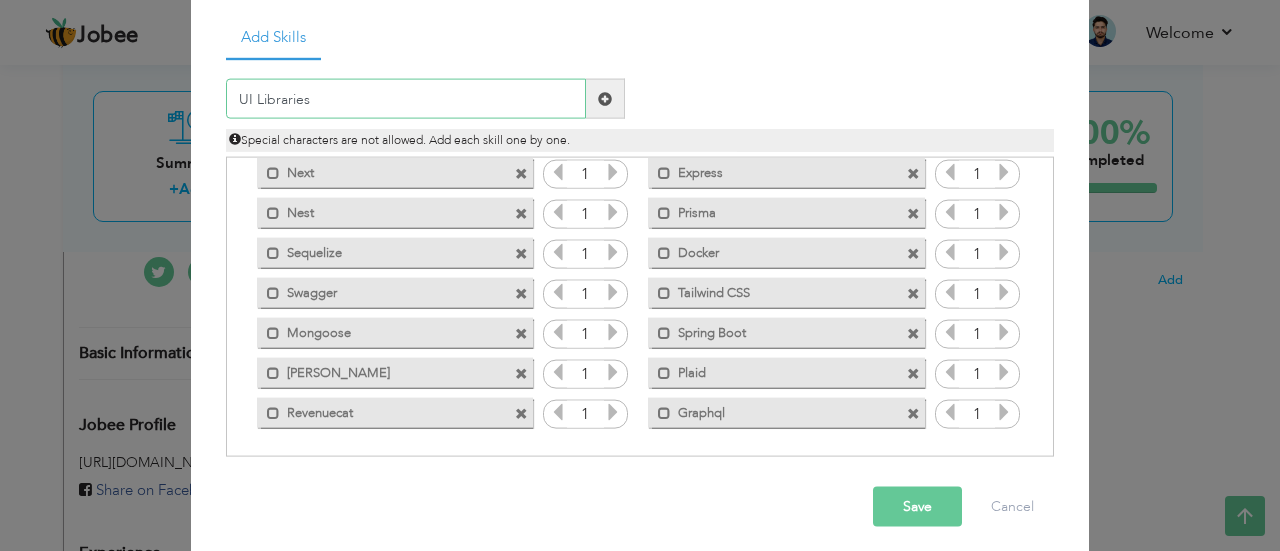 type on "UI Libraries" 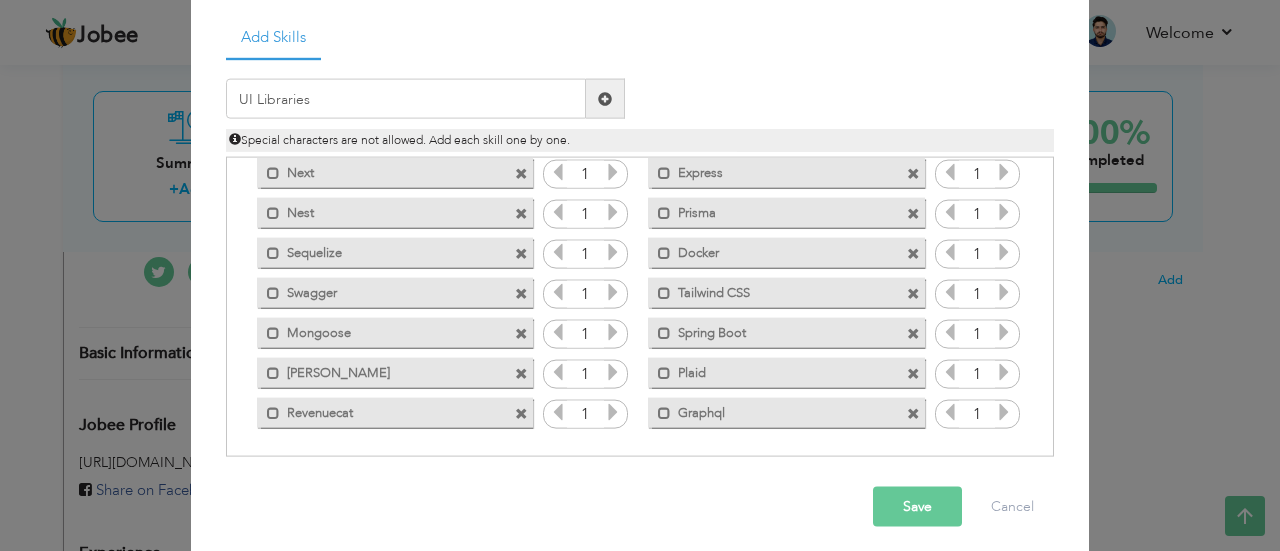 click on "Save" at bounding box center (917, 507) 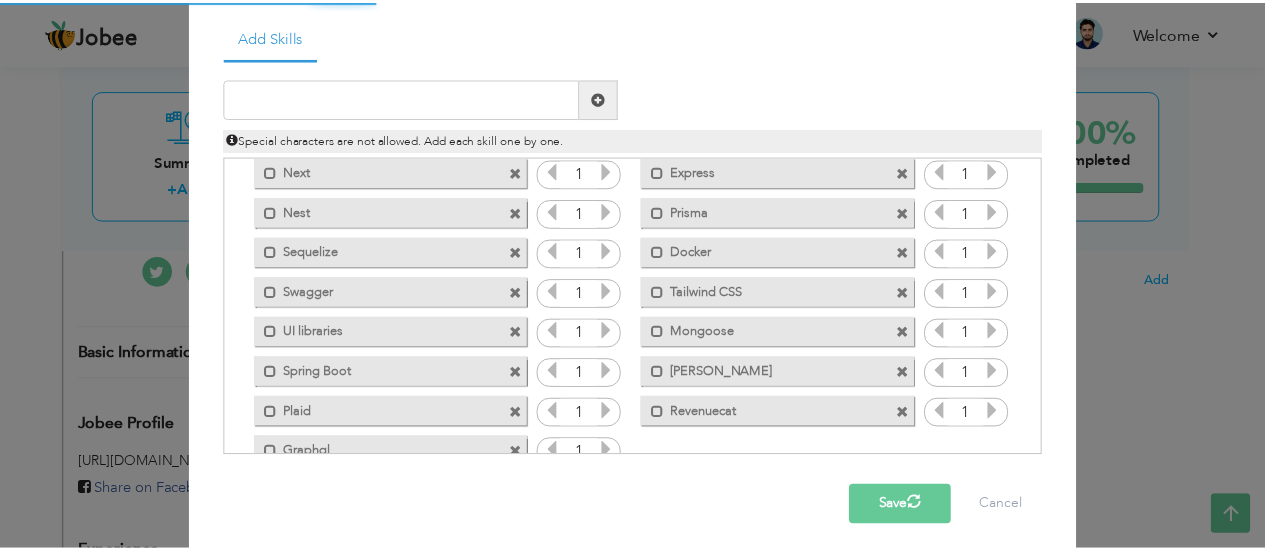 scroll, scrollTop: 0, scrollLeft: 0, axis: both 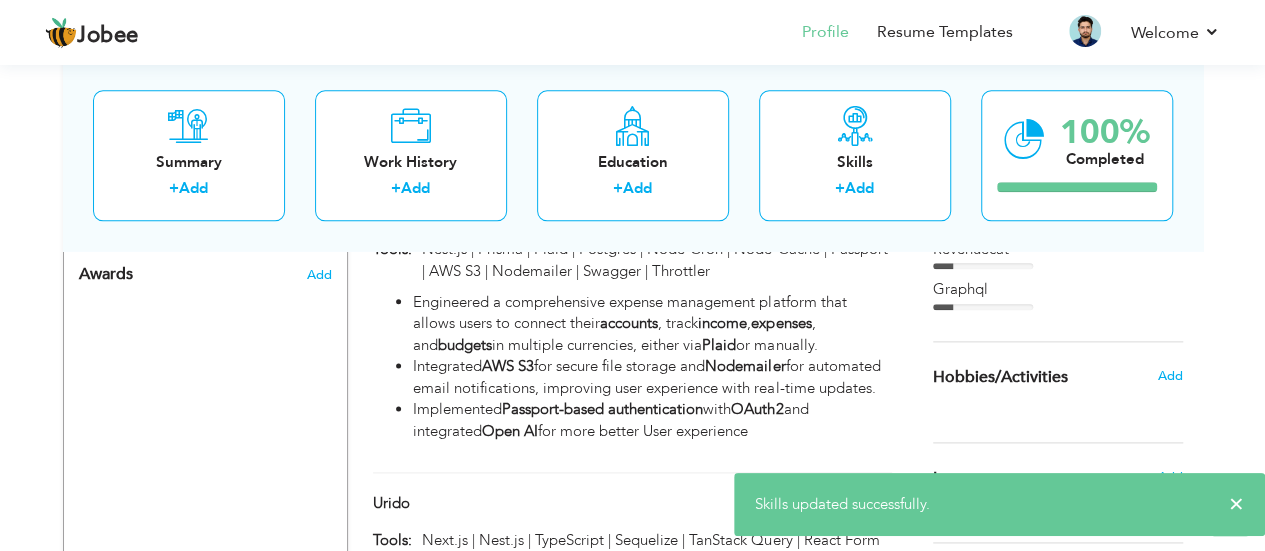 click on "Graphql" at bounding box center [1058, 289] 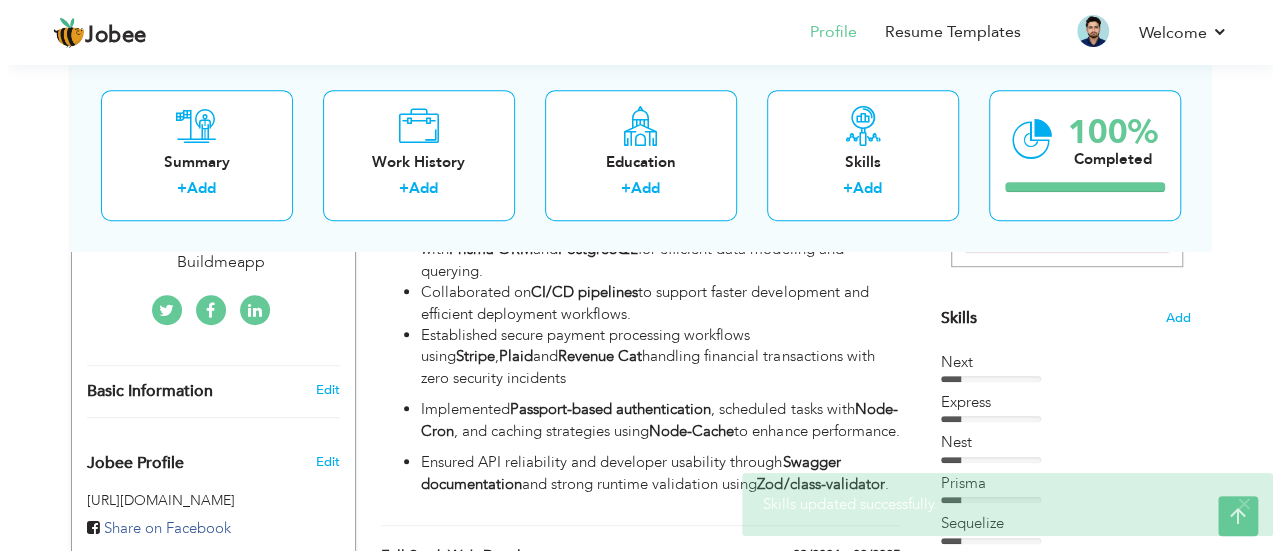 scroll, scrollTop: 400, scrollLeft: 0, axis: vertical 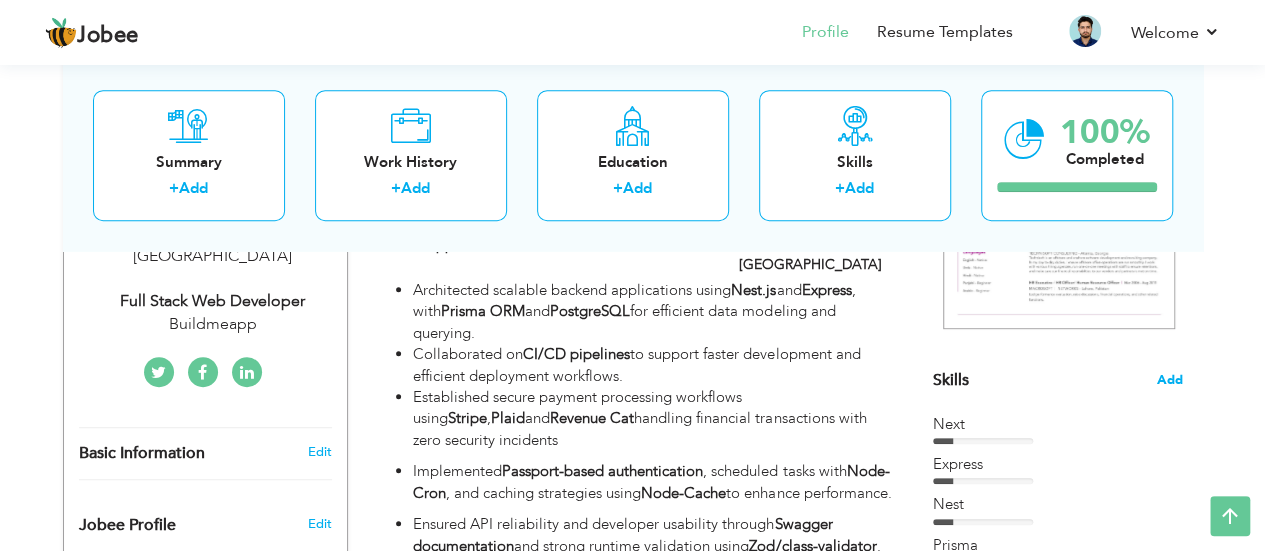 click on "Add" at bounding box center [1170, 380] 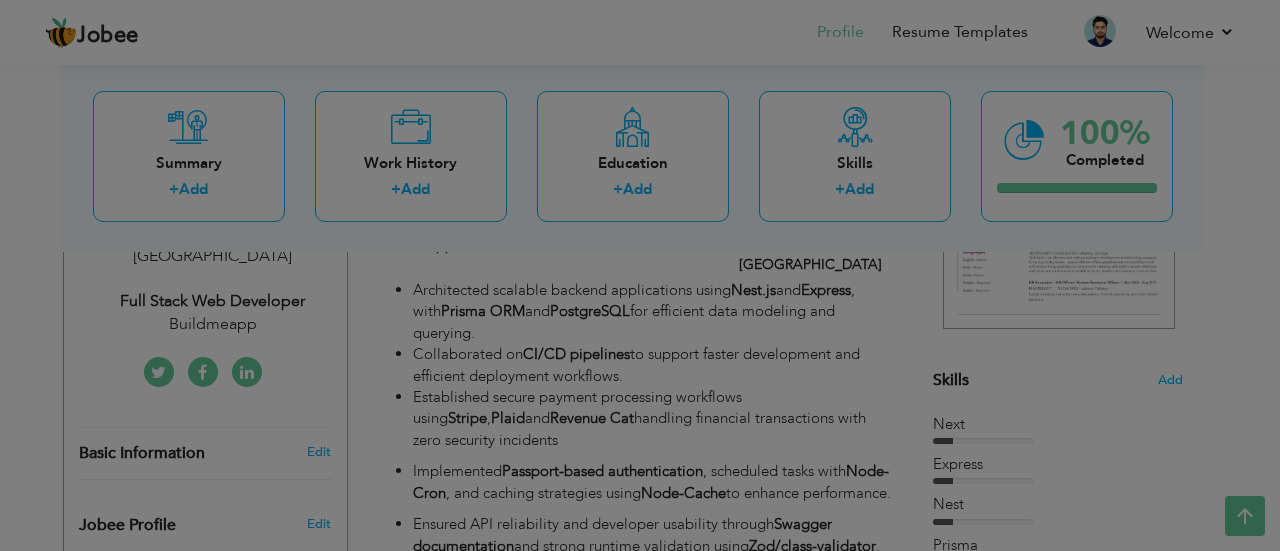 scroll, scrollTop: 0, scrollLeft: 0, axis: both 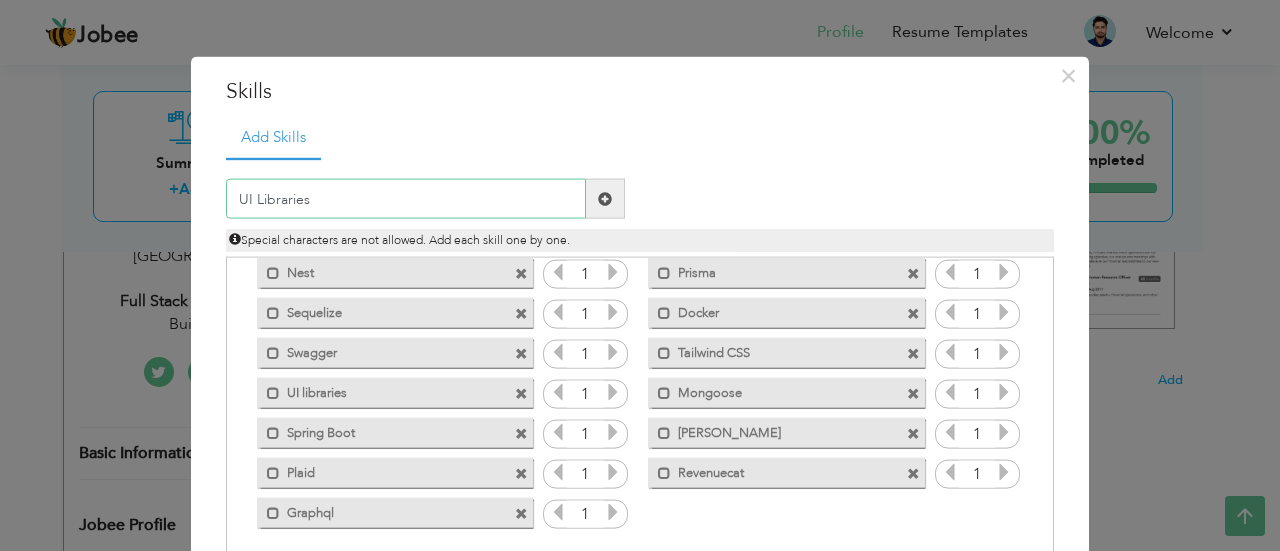 type on "UI Libraries" 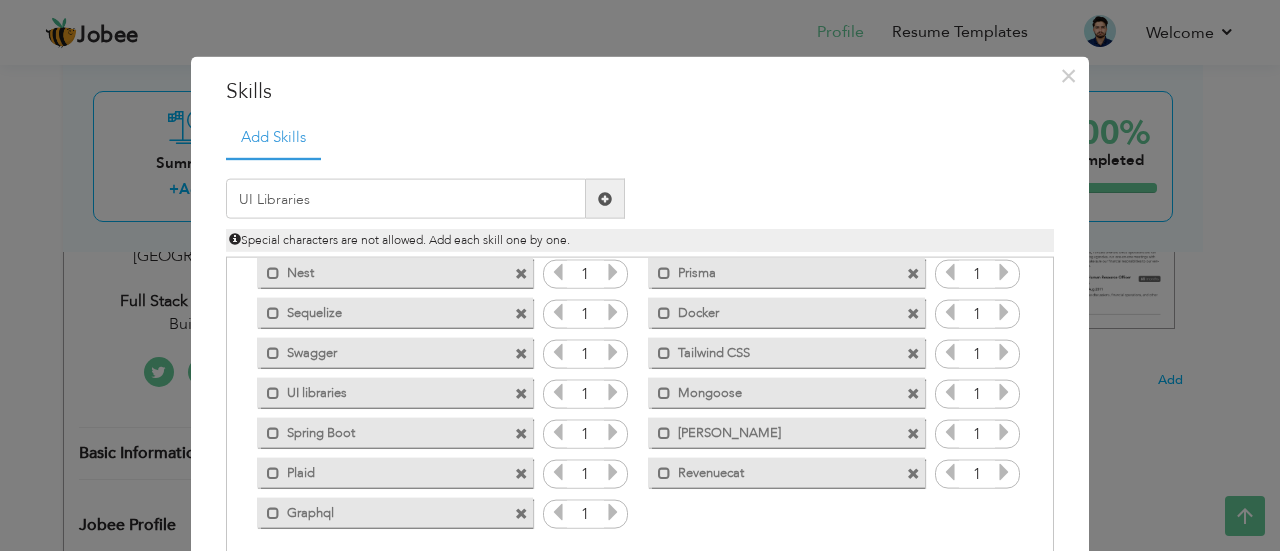 click at bounding box center [605, 199] 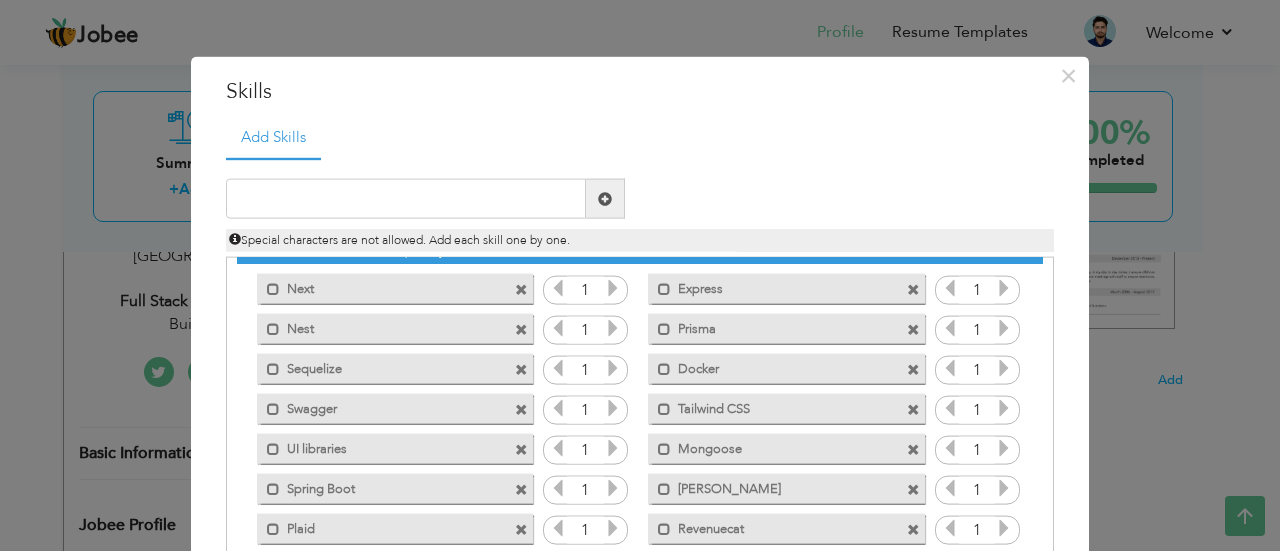scroll, scrollTop: 0, scrollLeft: 0, axis: both 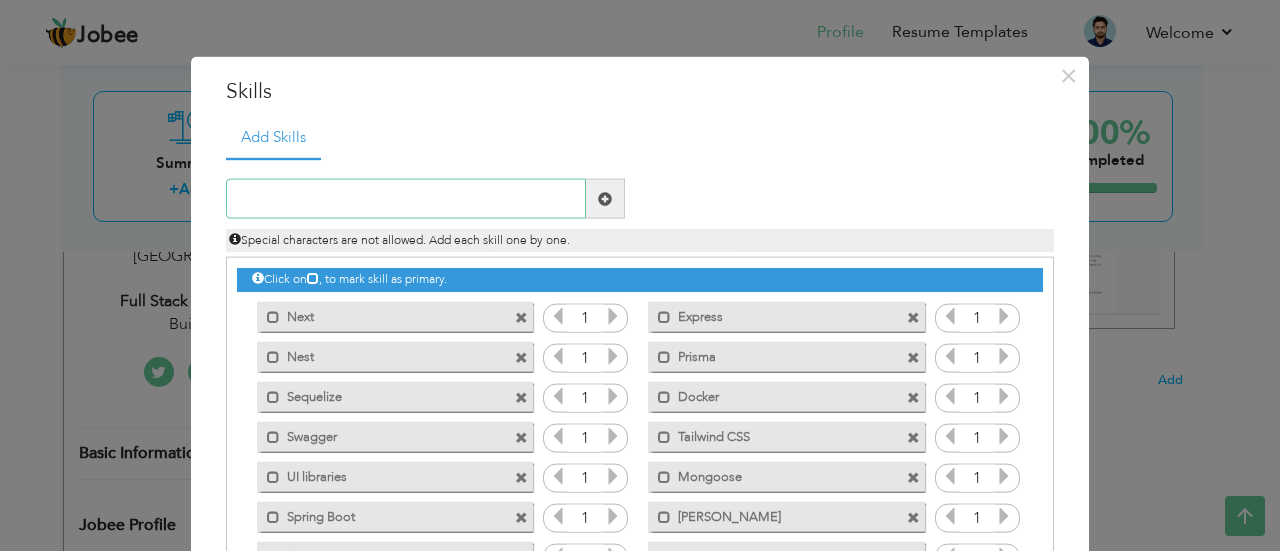 click at bounding box center (406, 199) 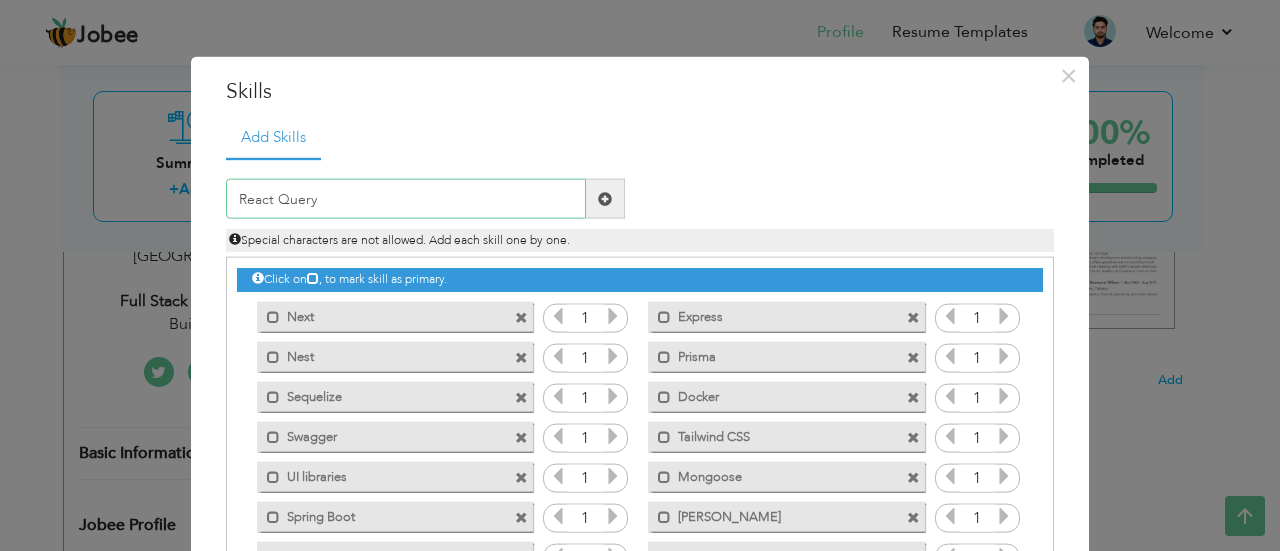 click on "React Query" at bounding box center (406, 199) 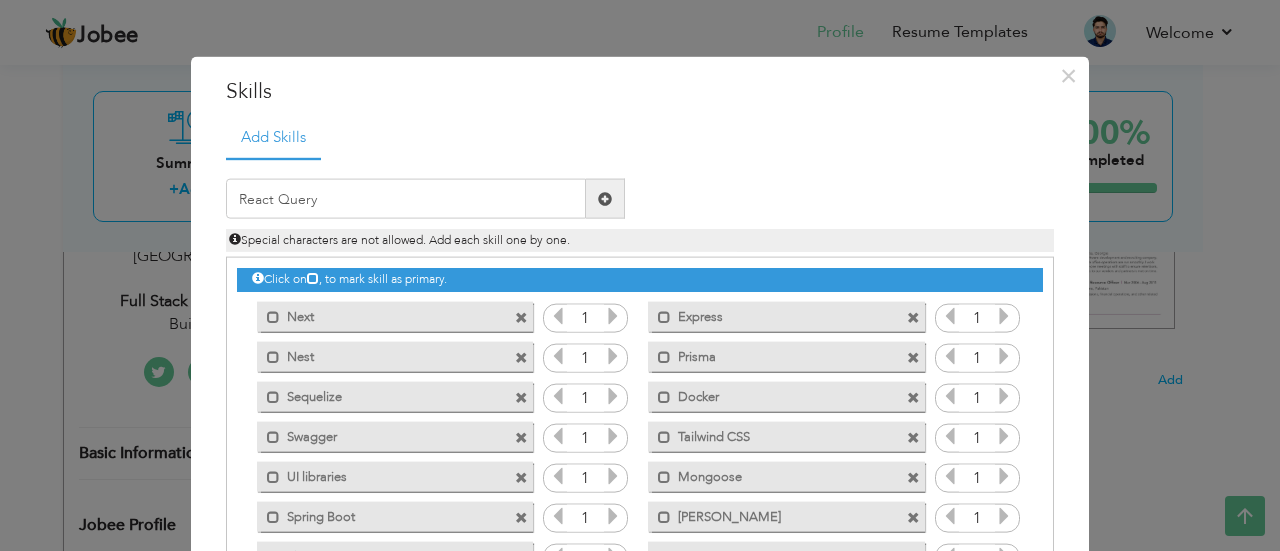 click at bounding box center (605, 198) 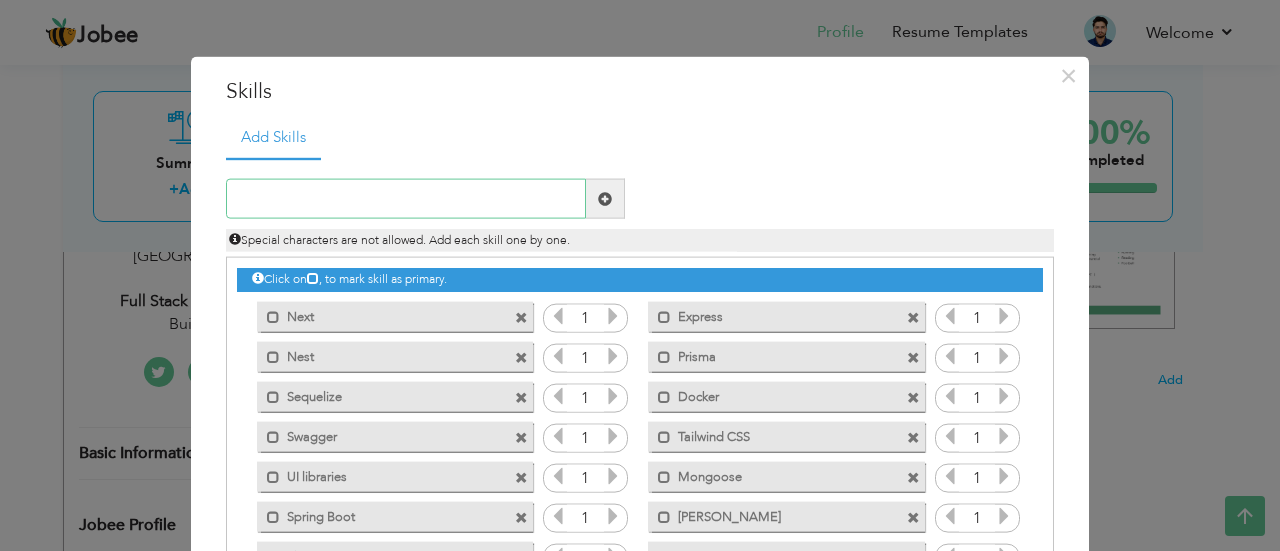 click at bounding box center [406, 199] 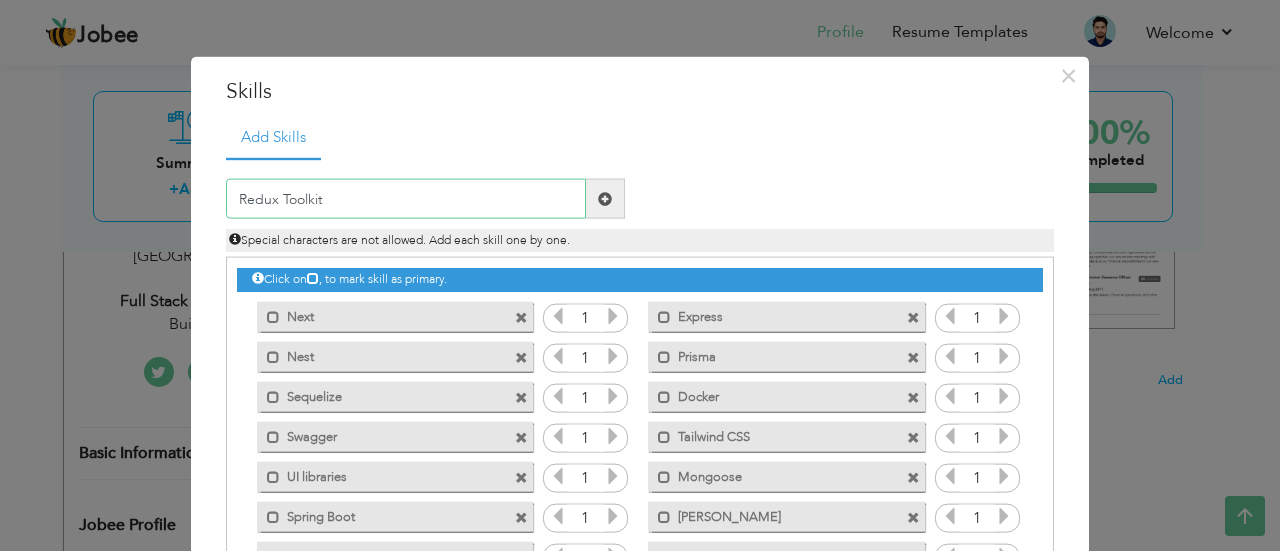 type on "Redux Toolkit" 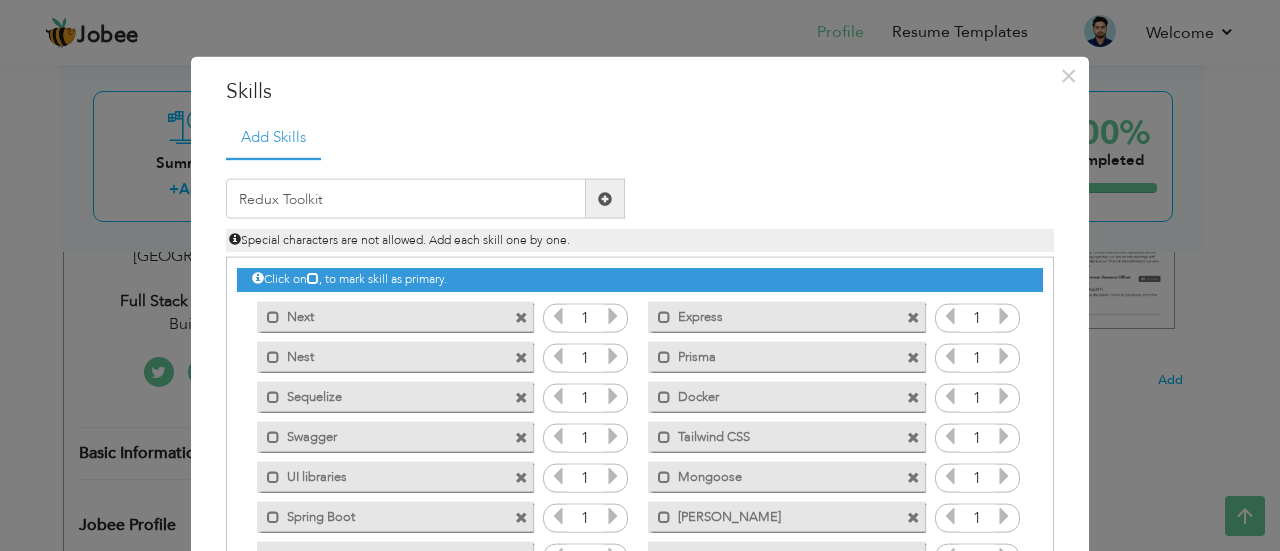 click at bounding box center (605, 199) 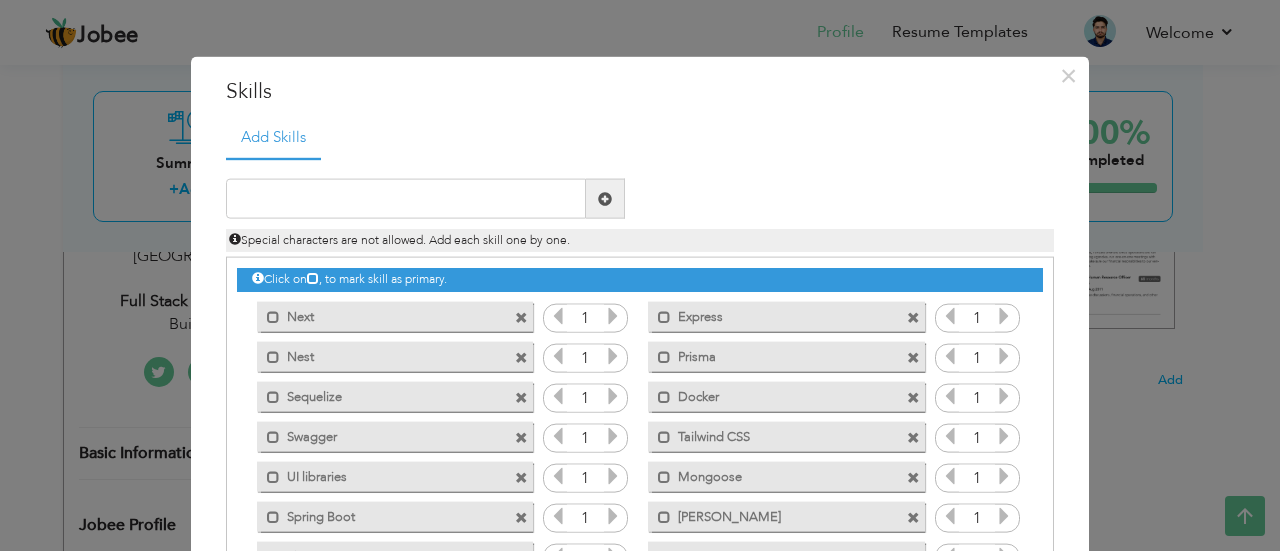 scroll, scrollTop: 110, scrollLeft: 0, axis: vertical 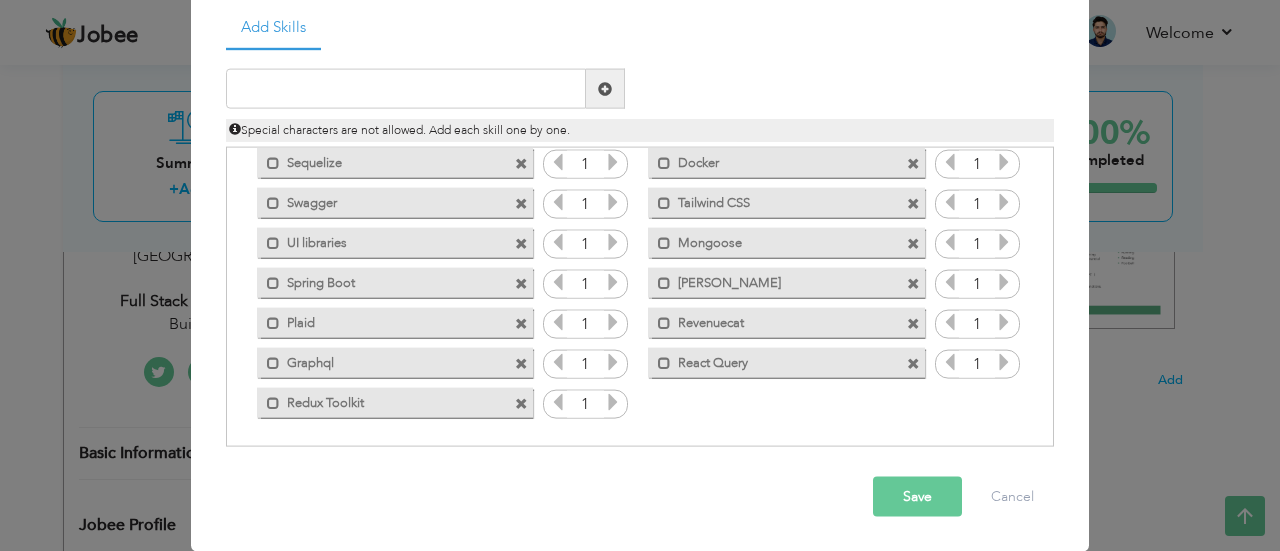 click on "Save" at bounding box center [917, 497] 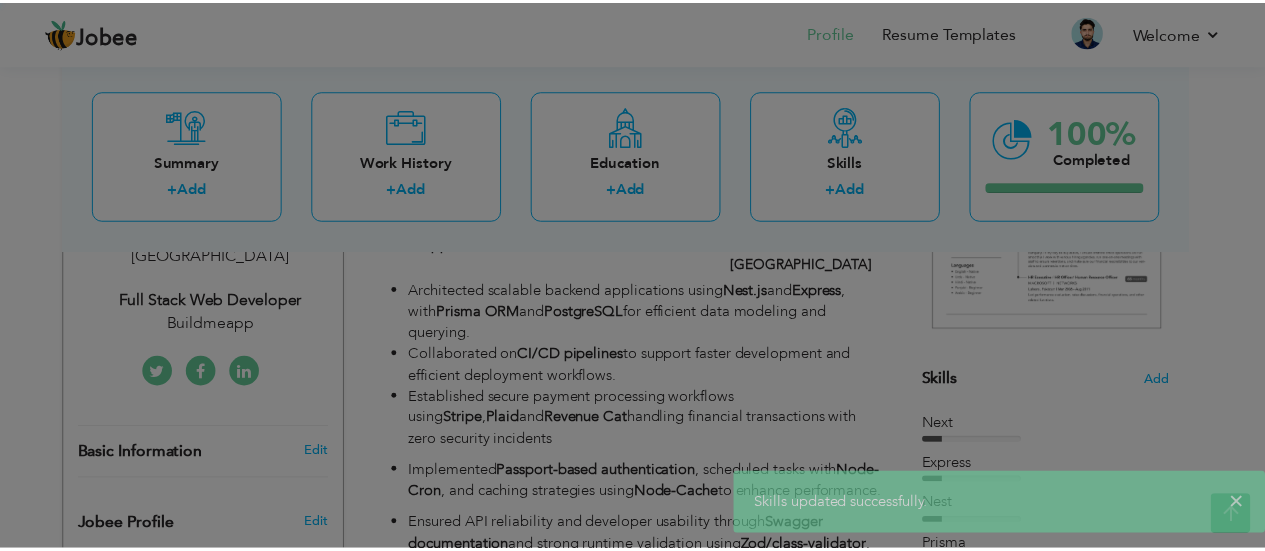 scroll, scrollTop: 0, scrollLeft: 0, axis: both 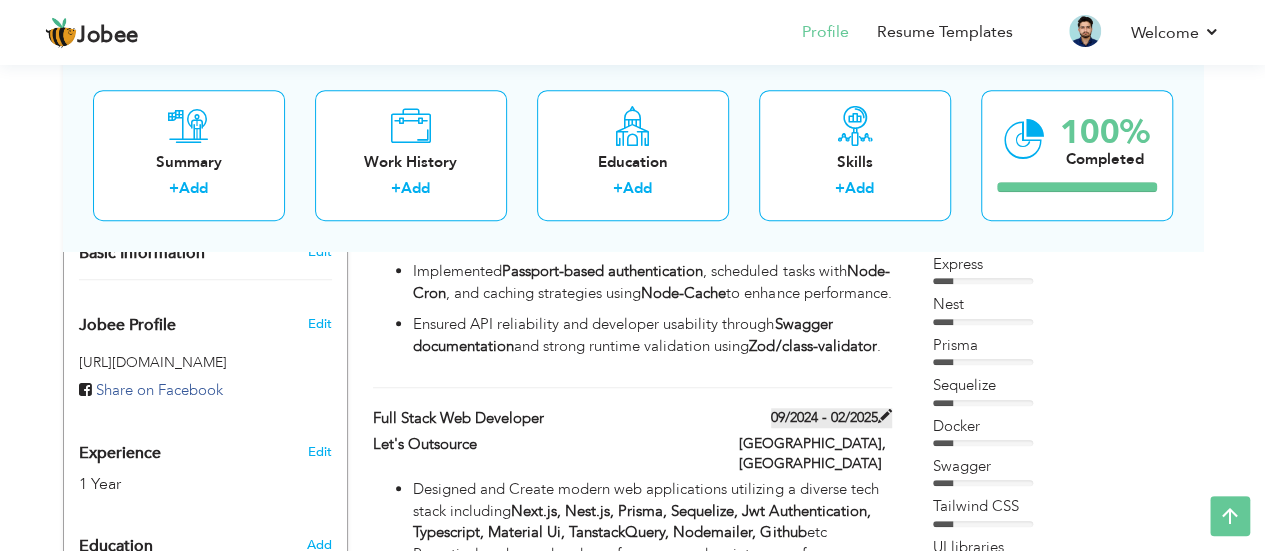 click at bounding box center [885, 416] 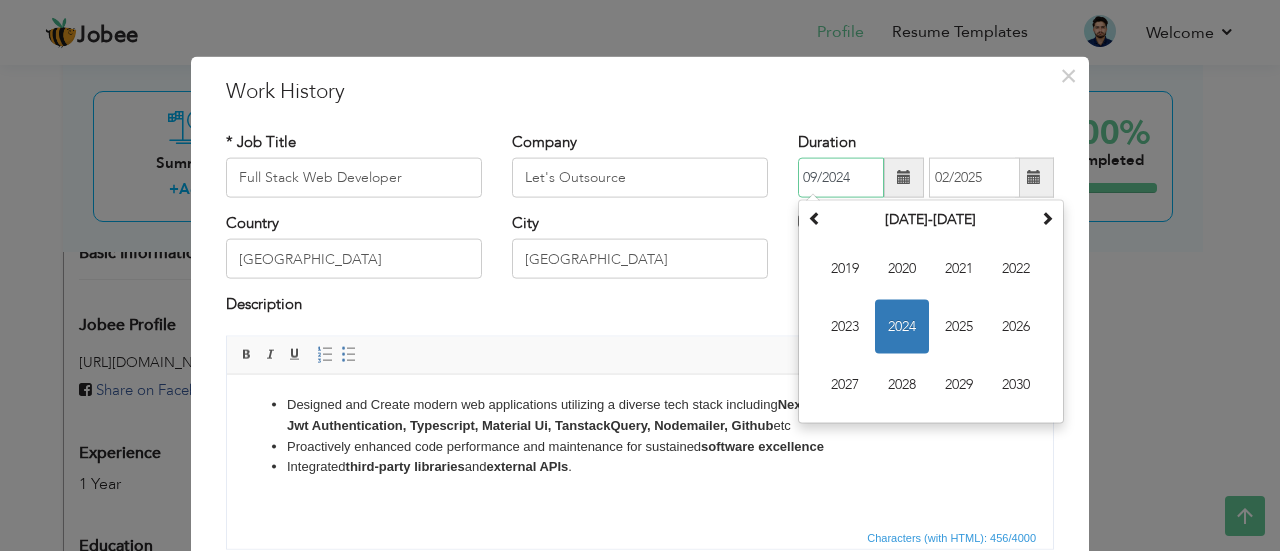 click on "09/2024" at bounding box center (841, 178) 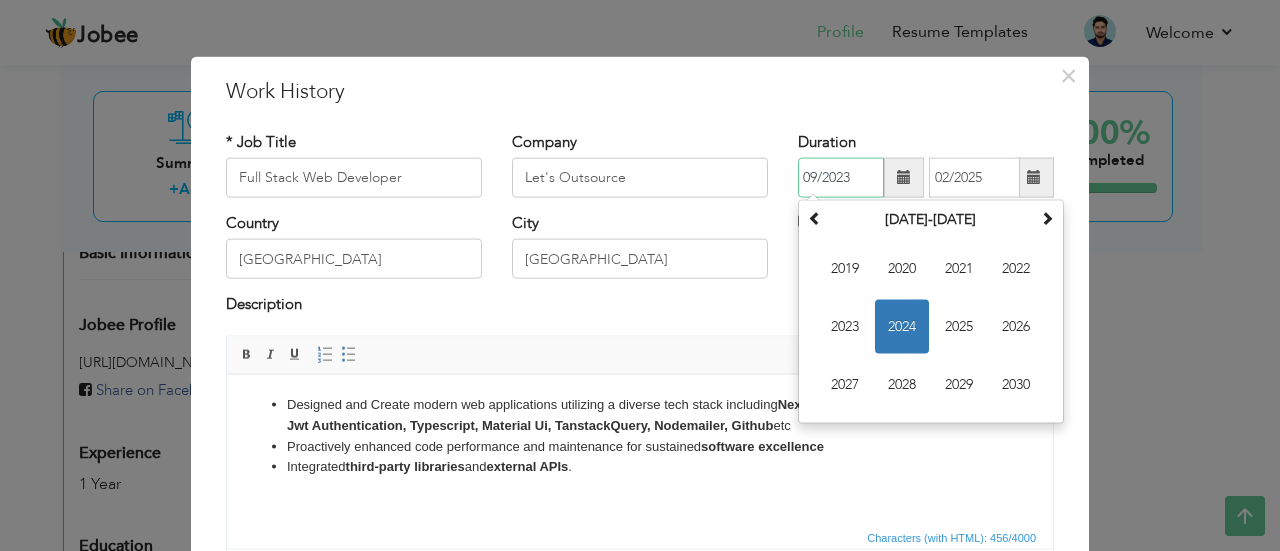 type on "09/2023" 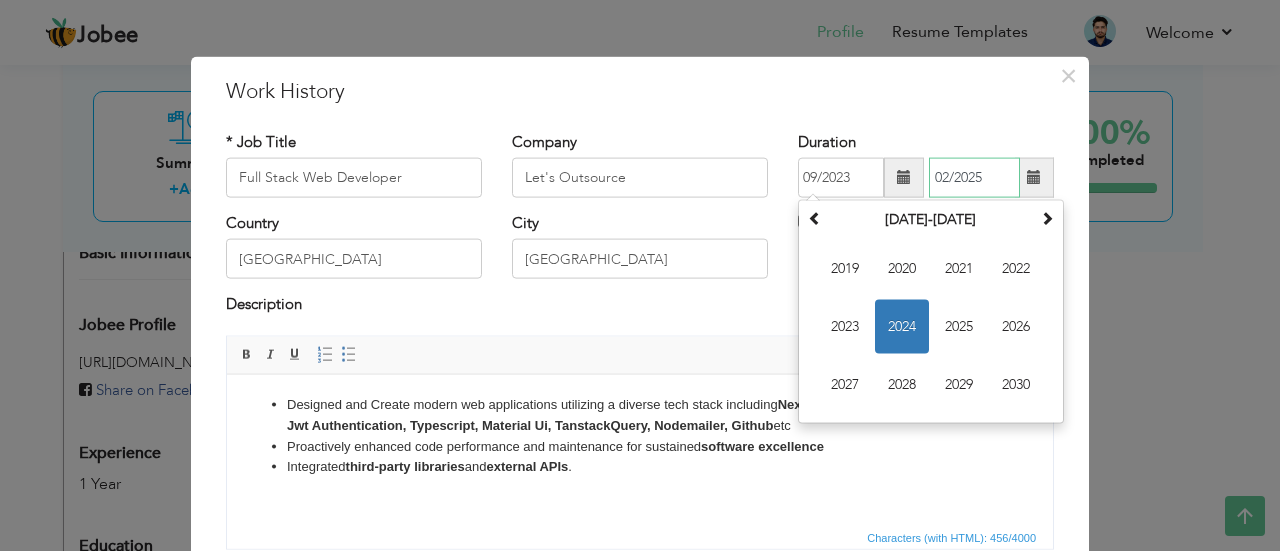 click on "02/2025" at bounding box center [974, 178] 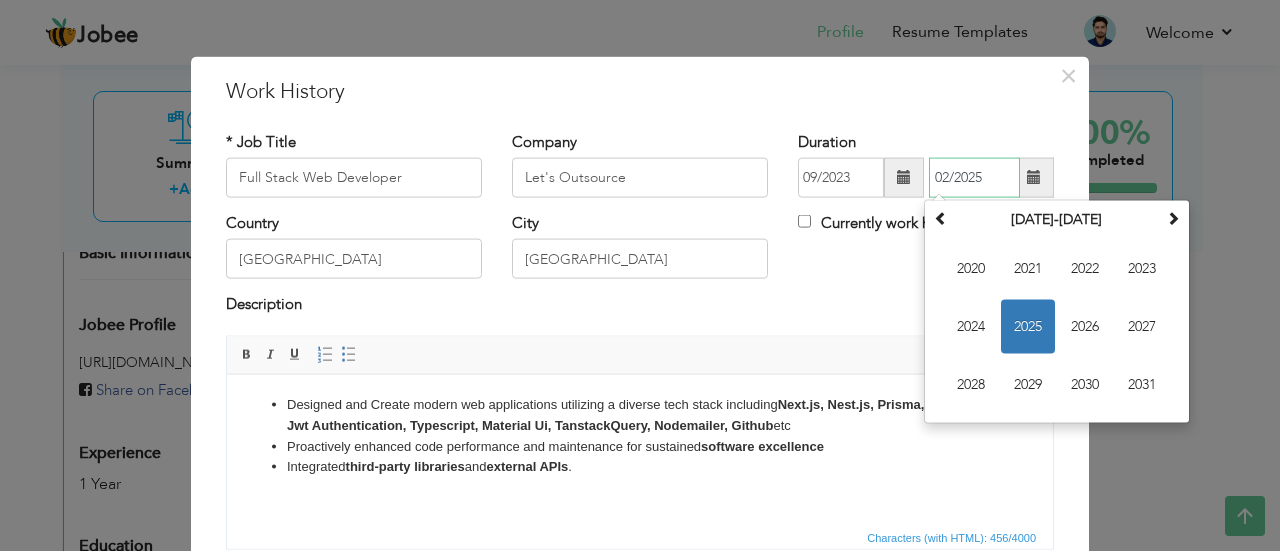 drag, startPoint x: 934, startPoint y: 175, endPoint x: 1018, endPoint y: 193, distance: 85.90693 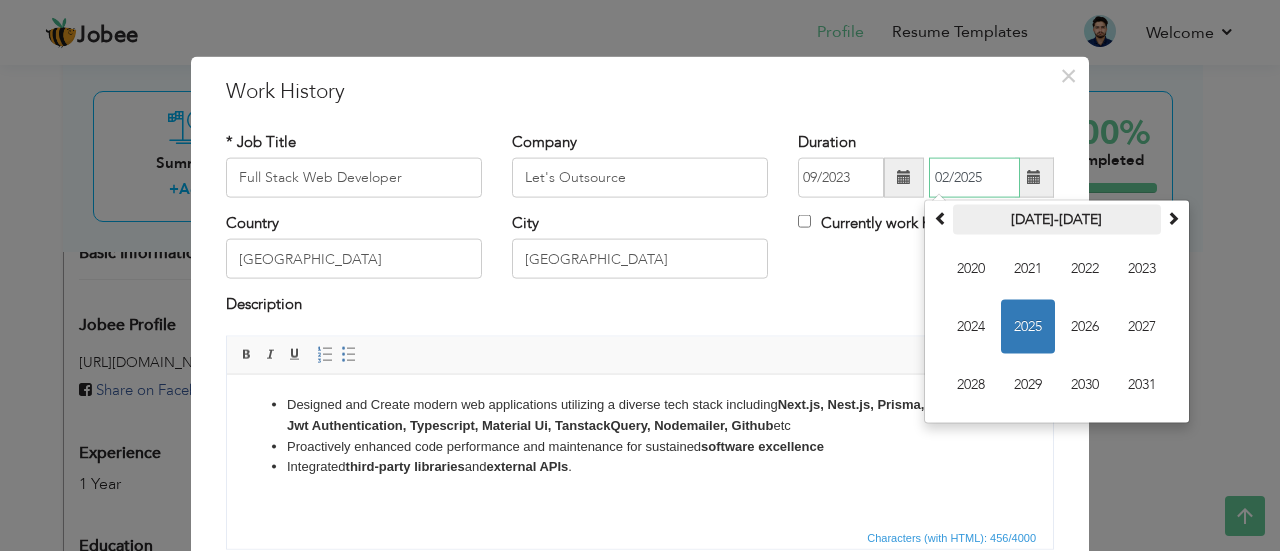 type on "0" 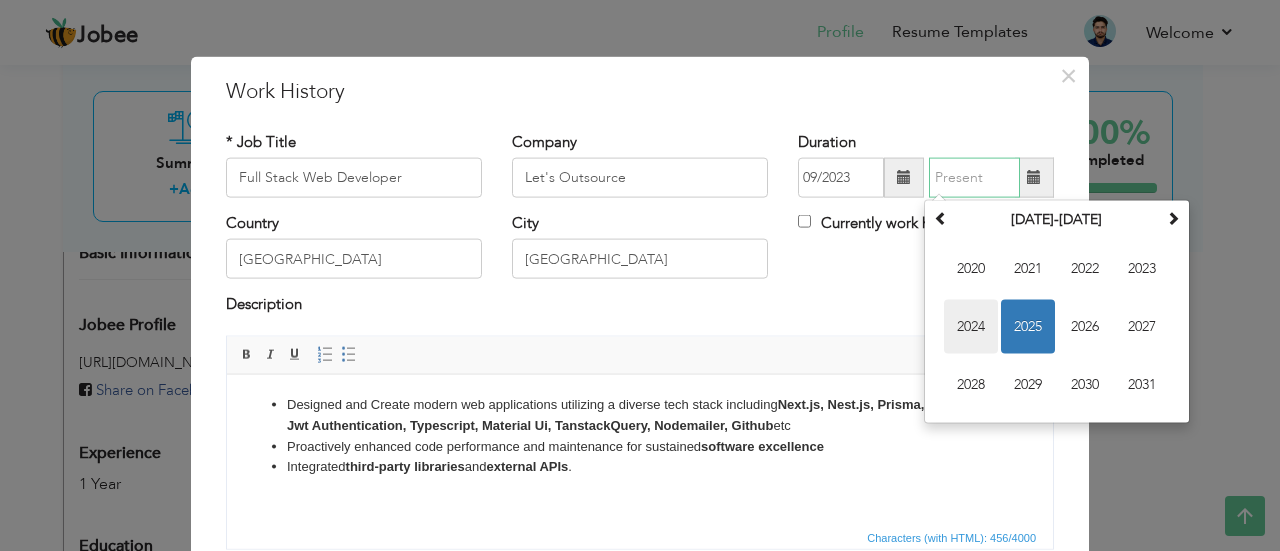 click on "2024" at bounding box center [971, 327] 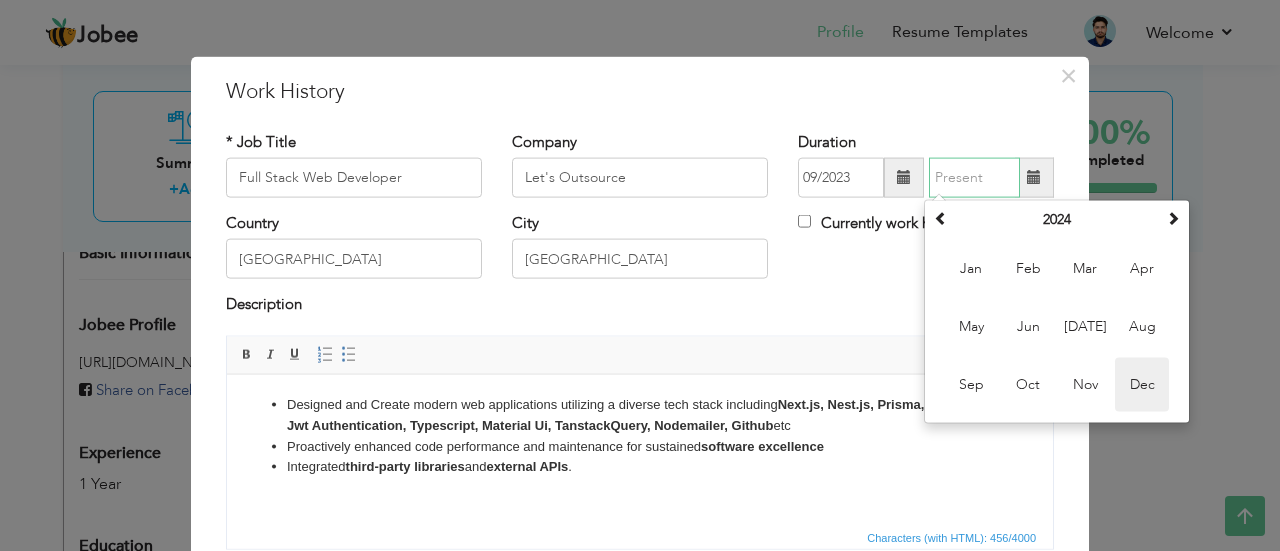 click on "Dec" at bounding box center (1142, 385) 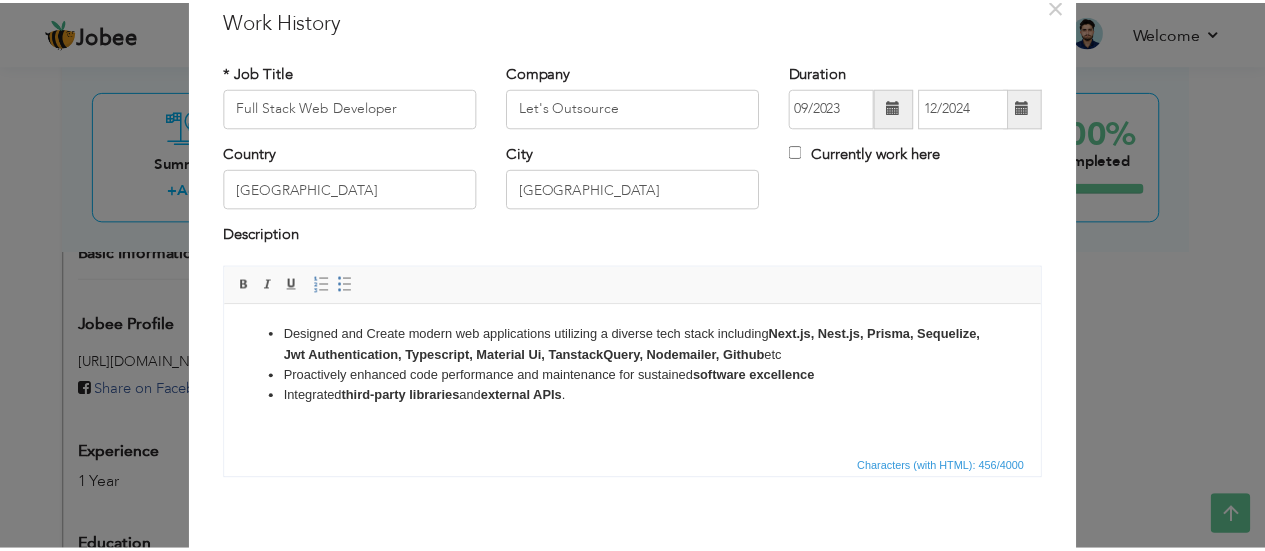 scroll, scrollTop: 158, scrollLeft: 0, axis: vertical 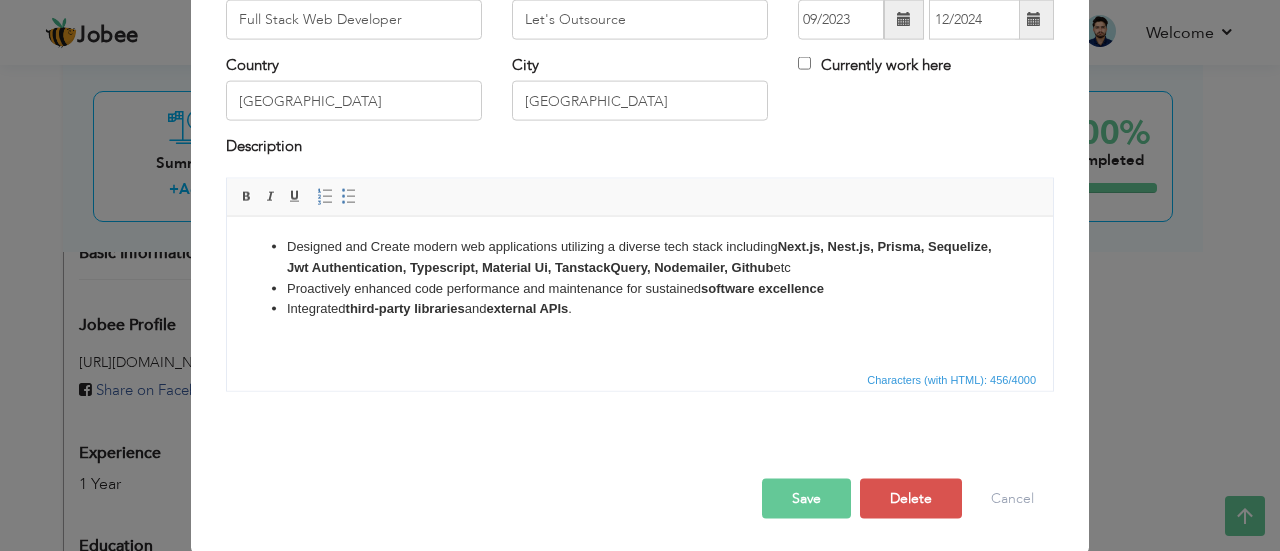 click on "Save" at bounding box center [806, 498] 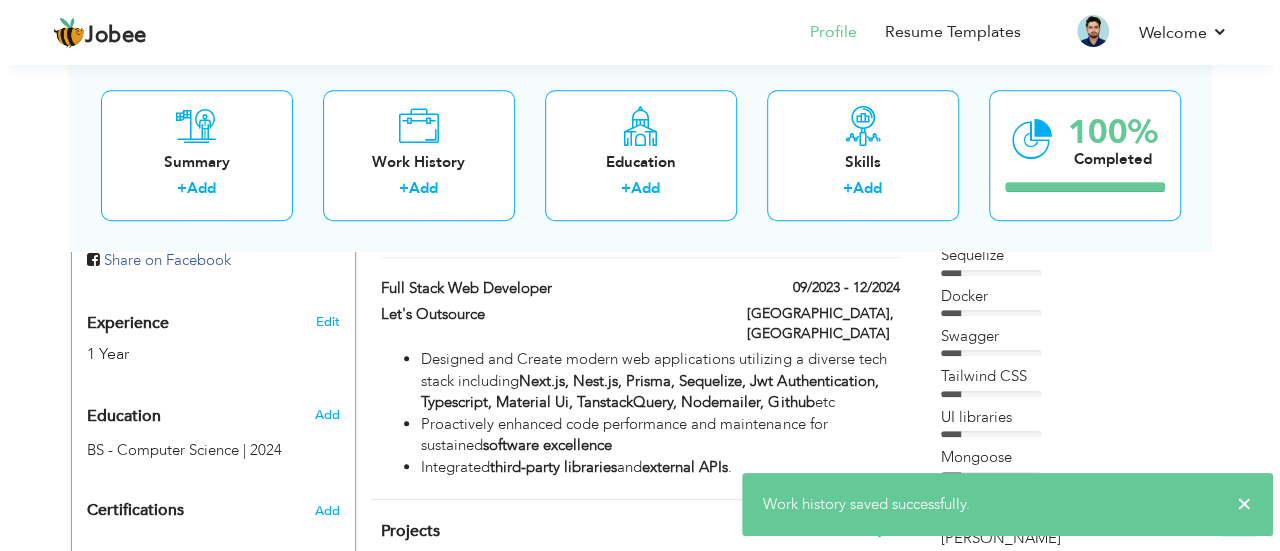 scroll, scrollTop: 700, scrollLeft: 0, axis: vertical 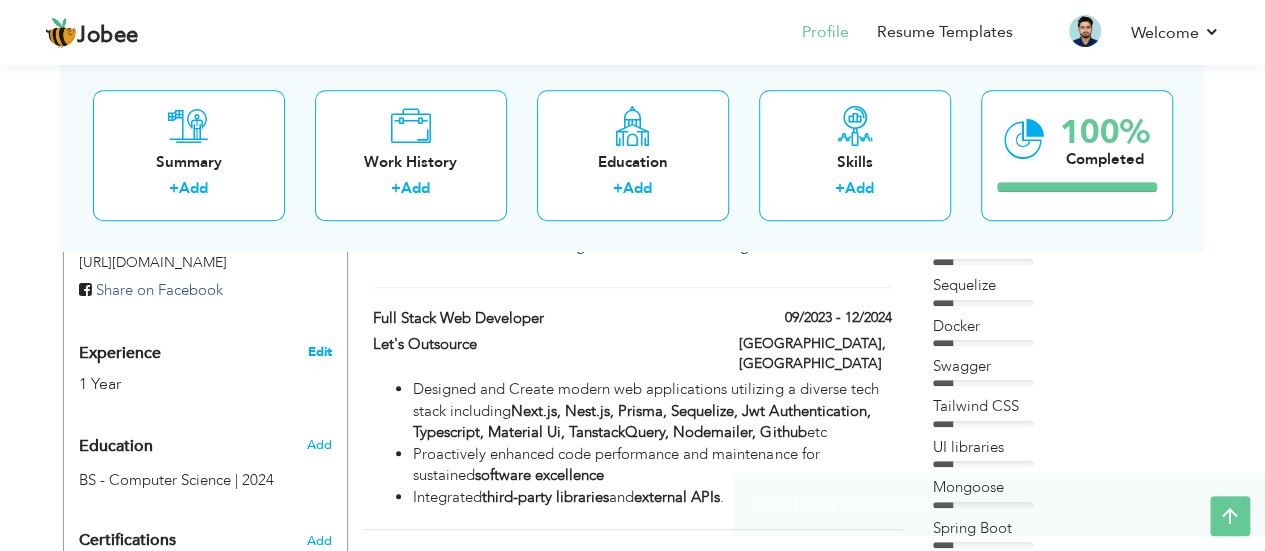 click on "Edit" at bounding box center [319, 352] 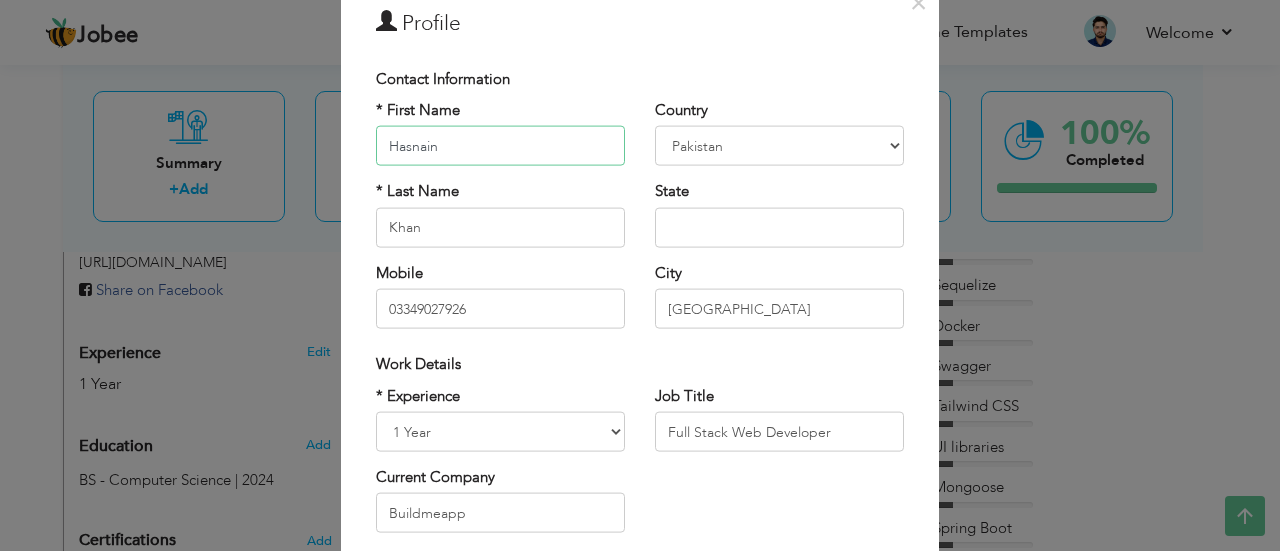 scroll, scrollTop: 100, scrollLeft: 0, axis: vertical 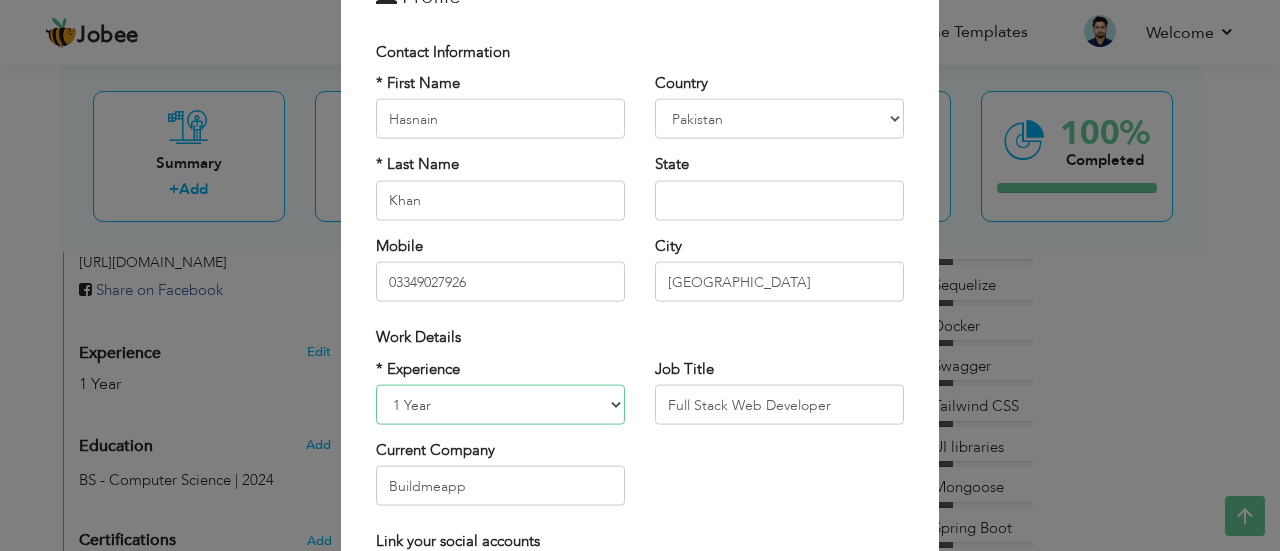 click on "Entry Level Less than 1 Year 1 Year 2 Years 3 Years 4 Years 5 Years 6 Years 7 Years 8 Years 9 Years 10 Years 11 Years 12 Years 13 Years 14 Years 15 Years 16 Years 17 Years 18 Years 19 Years 20 Years 21 Years 22 Years 23 Years 24 Years 25 Years 26 Years 27 Years 28 Years 29 Years 30 Years 31 Years 32 Years 33 Years 34 Years 35 Years More than 35 Years" at bounding box center [500, 405] 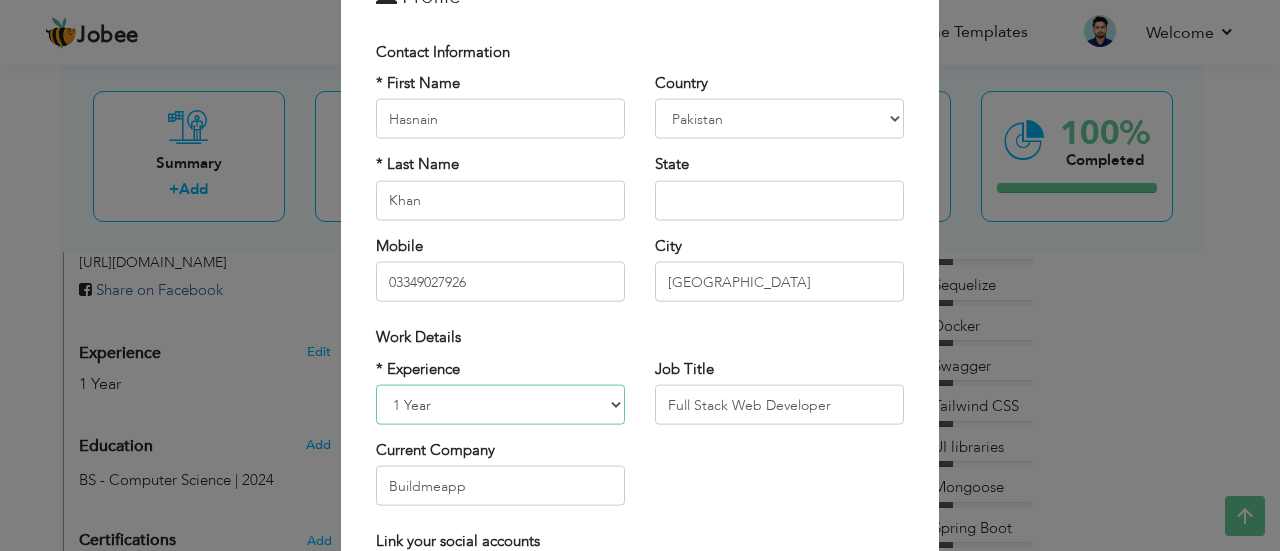 select on "number:4" 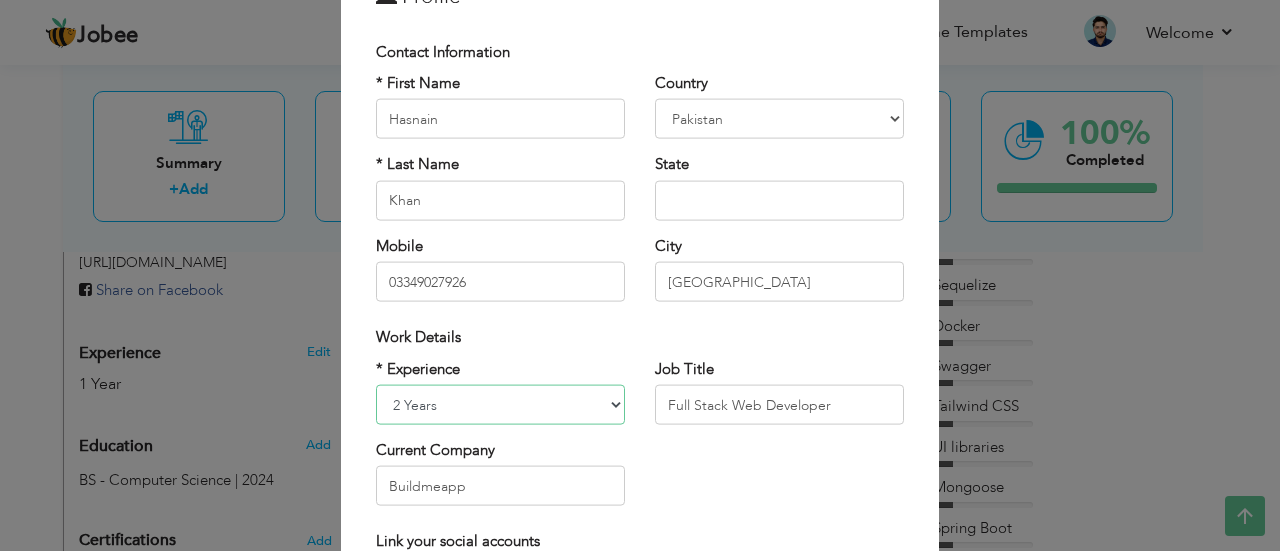 click on "Entry Level Less than 1 Year 1 Year 2 Years 3 Years 4 Years 5 Years 6 Years 7 Years 8 Years 9 Years 10 Years 11 Years 12 Years 13 Years 14 Years 15 Years 16 Years 17 Years 18 Years 19 Years 20 Years 21 Years 22 Years 23 Years 24 Years 25 Years 26 Years 27 Years 28 Years 29 Years 30 Years 31 Years 32 Years 33 Years 34 Years 35 Years More than 35 Years" at bounding box center [500, 405] 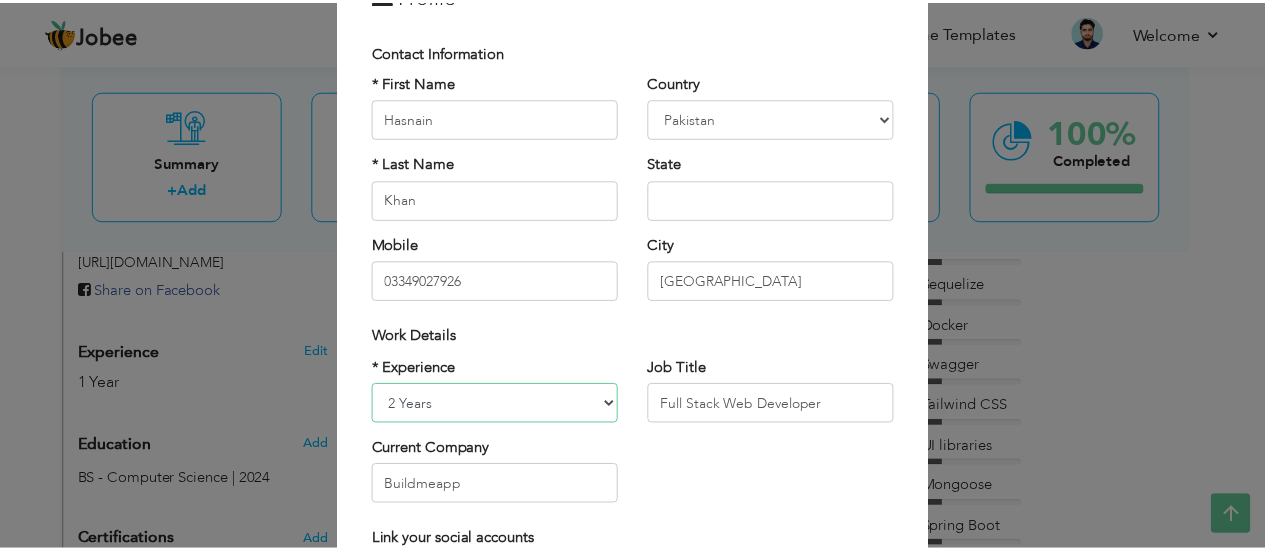 scroll, scrollTop: 342, scrollLeft: 0, axis: vertical 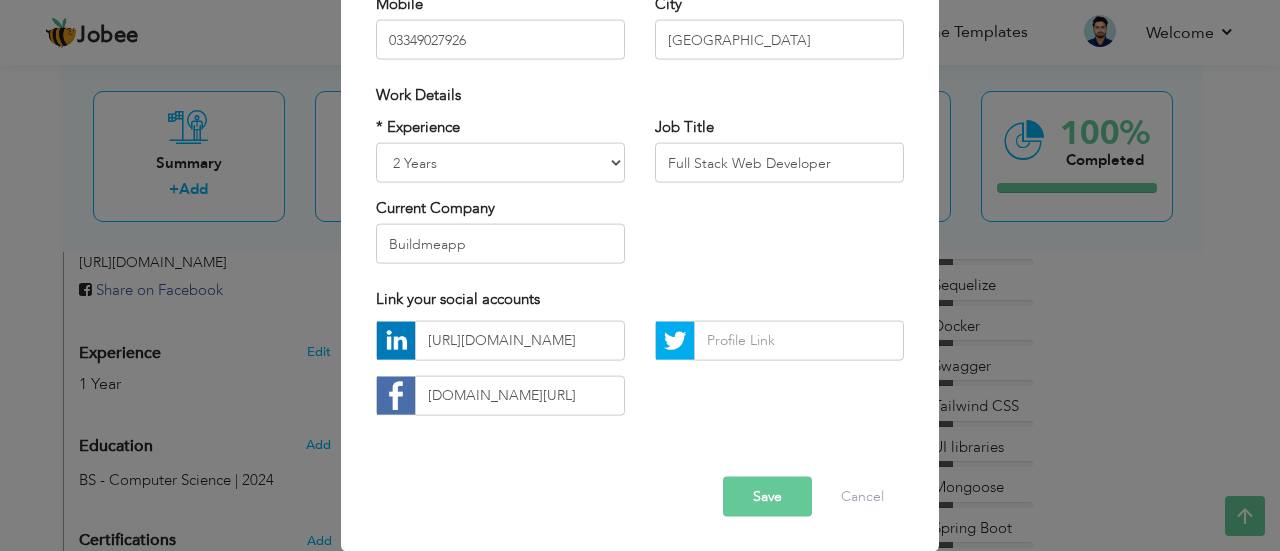 click on "Save" at bounding box center (767, 496) 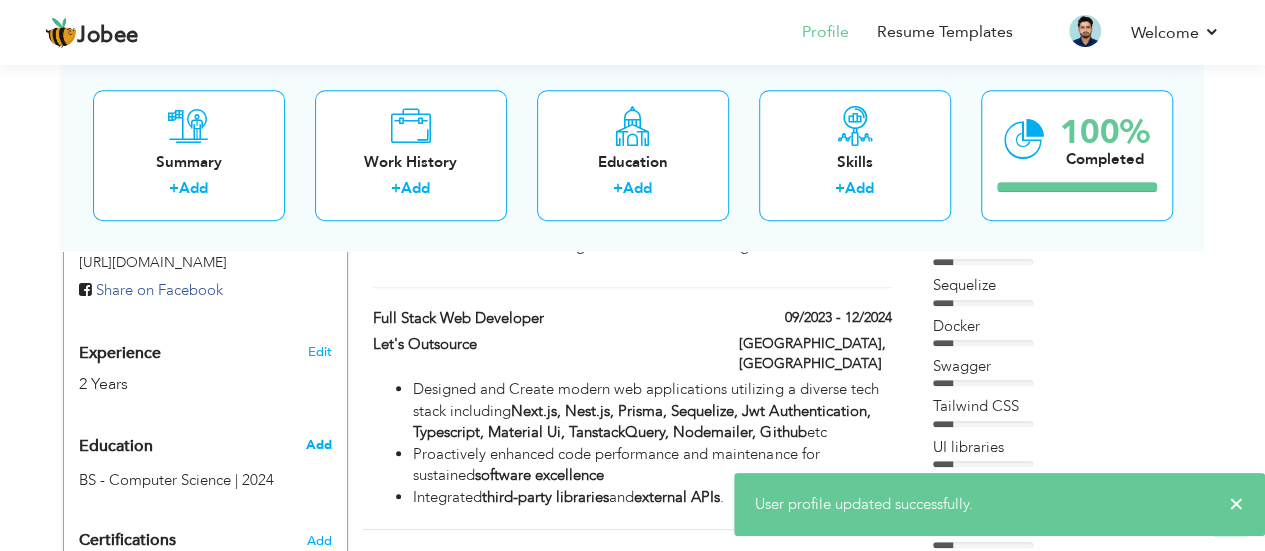 click on "Add" at bounding box center [318, 445] 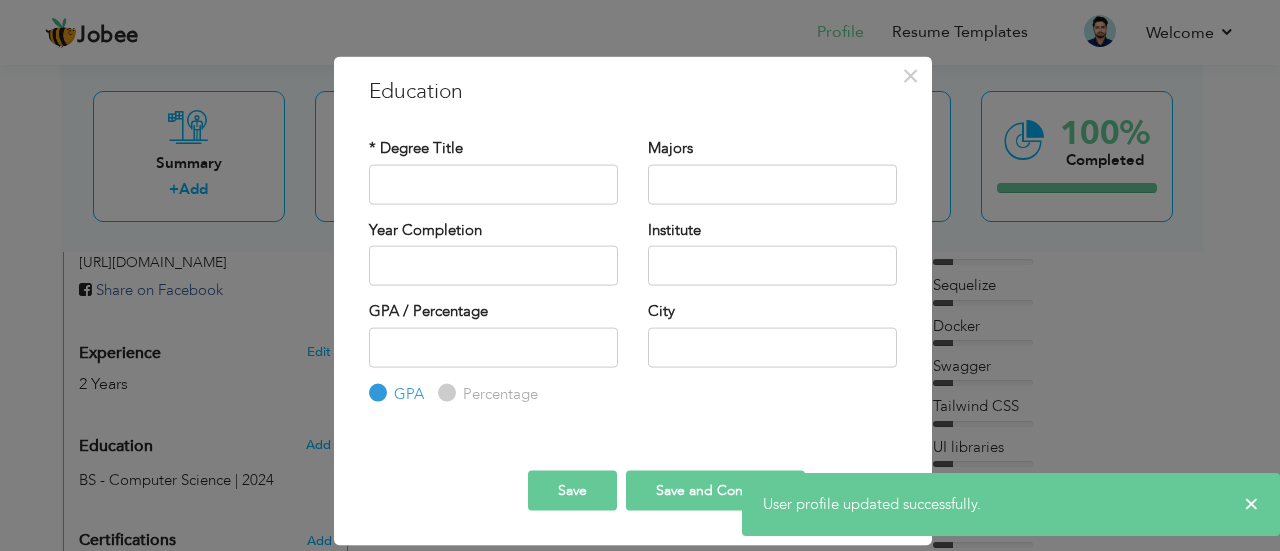 click on "GPA / Percentage
GPA
Percentage
City" at bounding box center (633, 353) 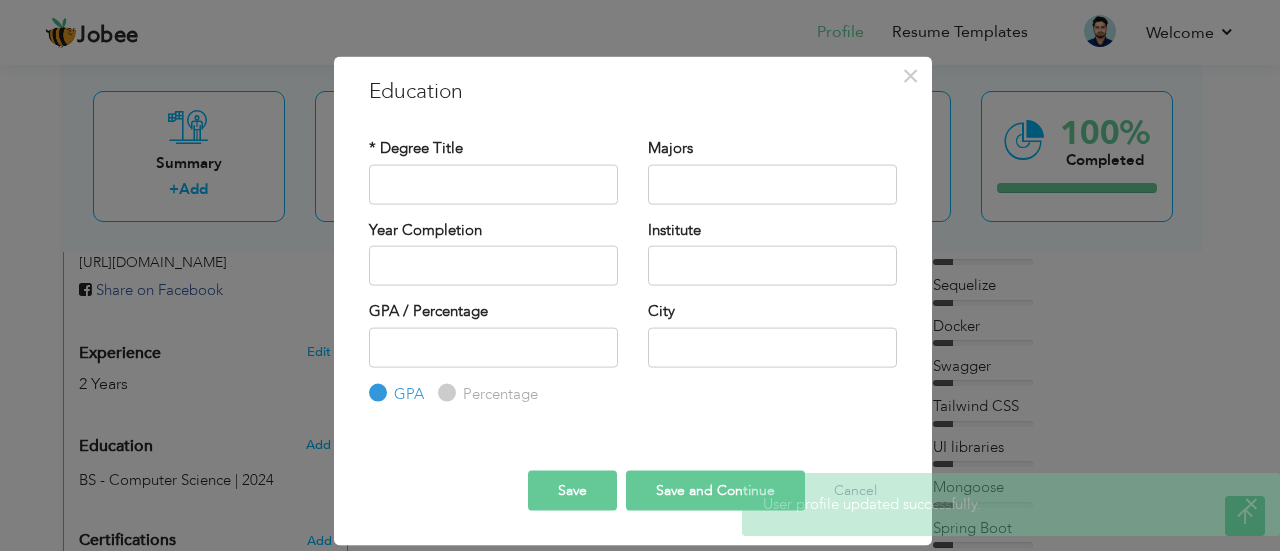 click on "×
User profile updated successfully." at bounding box center (1011, 504) 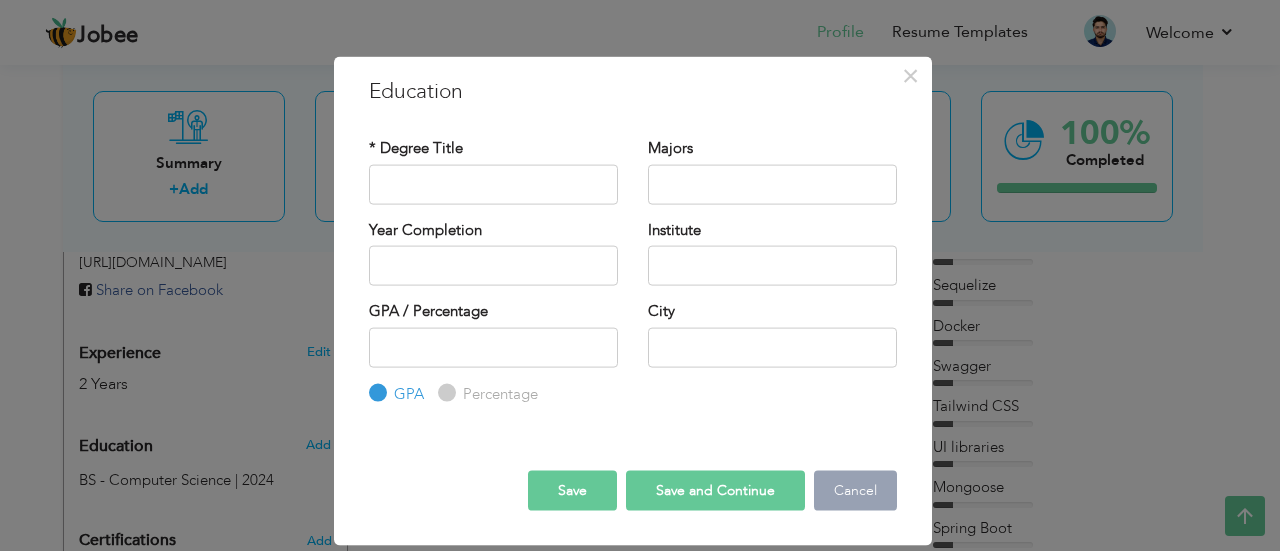 click on "Cancel" at bounding box center (855, 491) 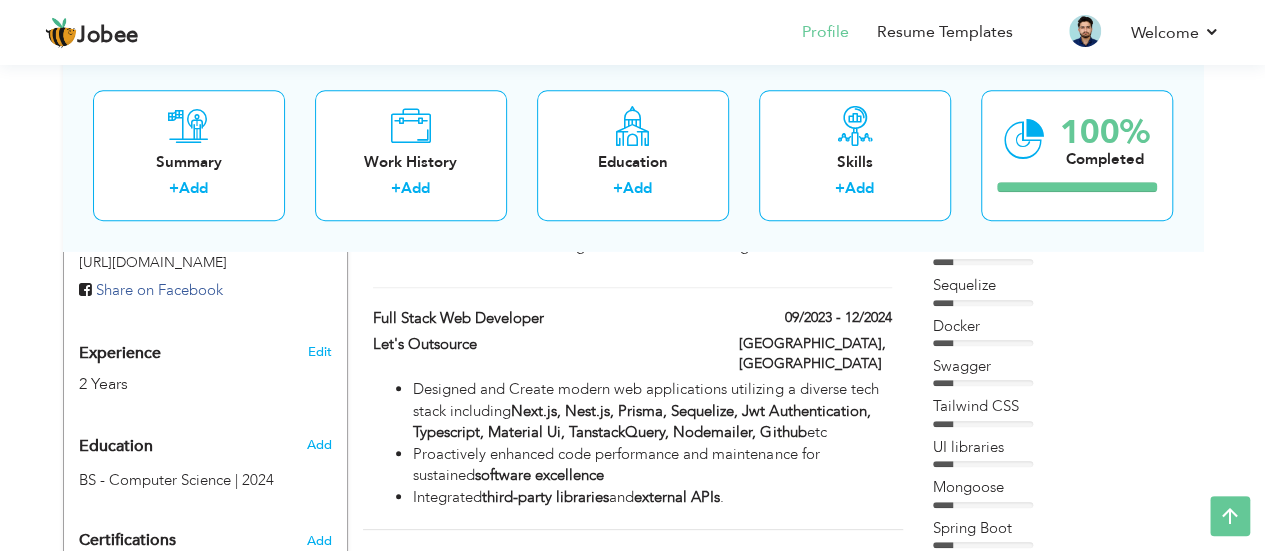 click on "Education
Add
BS - Computer Science   |  2024
× Education * Degree Title" at bounding box center (205, 459) 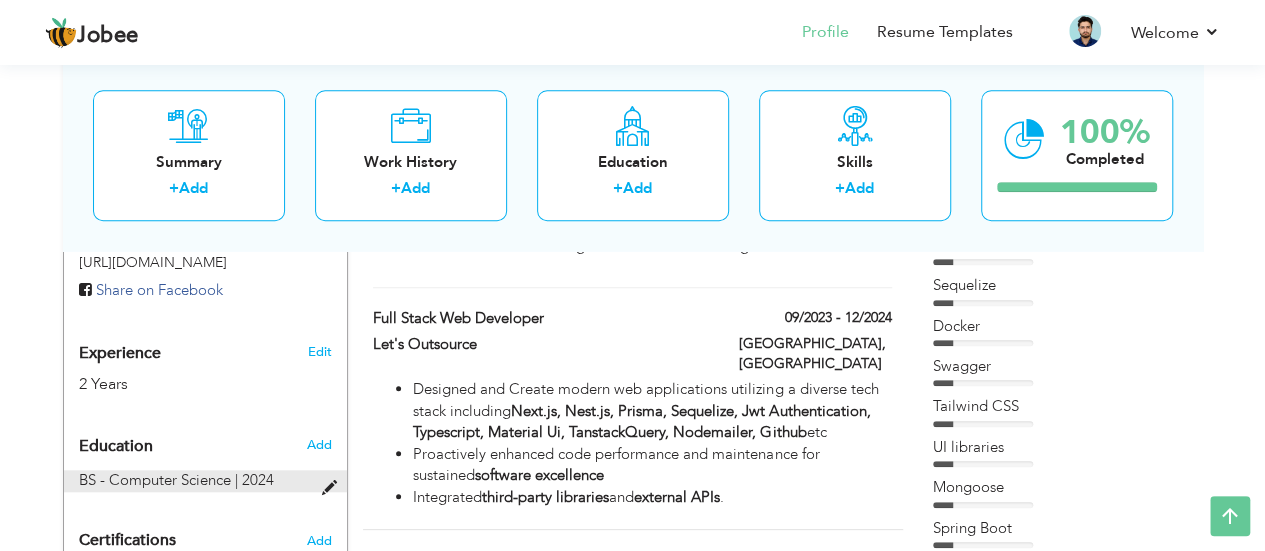click on "BS - Computer Science   |  2024" at bounding box center (193, 480) 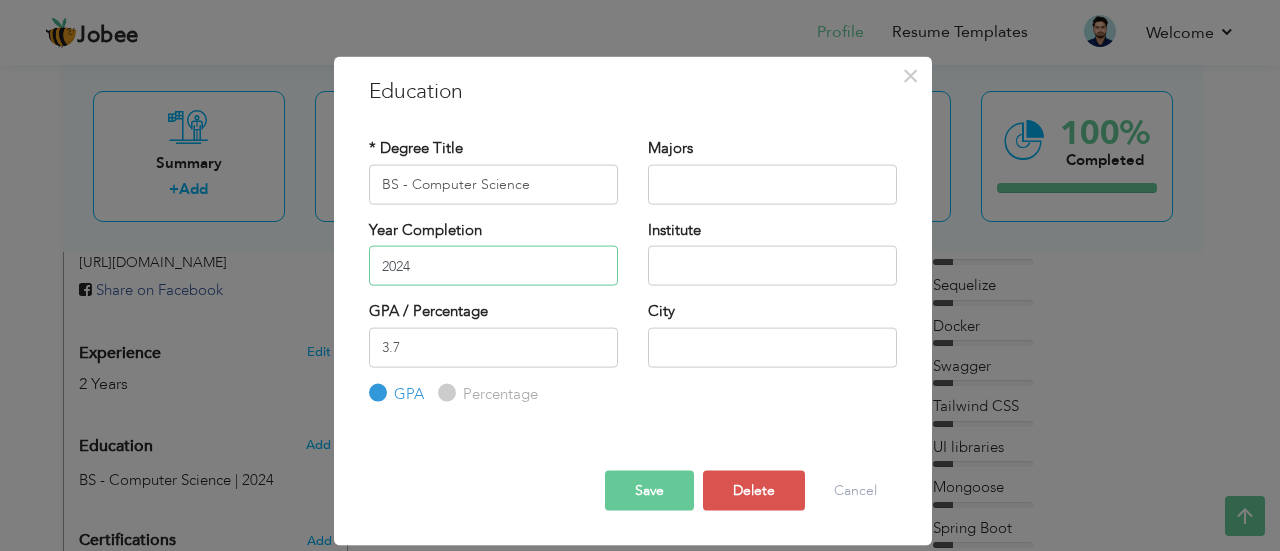click on "2024" at bounding box center [493, 266] 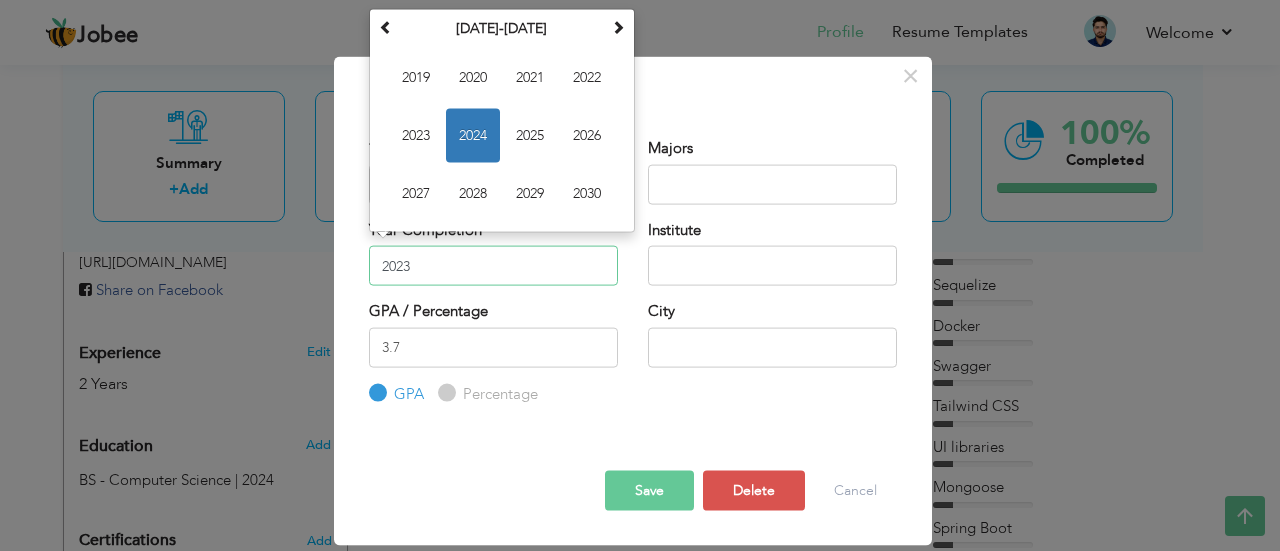 type on "2023" 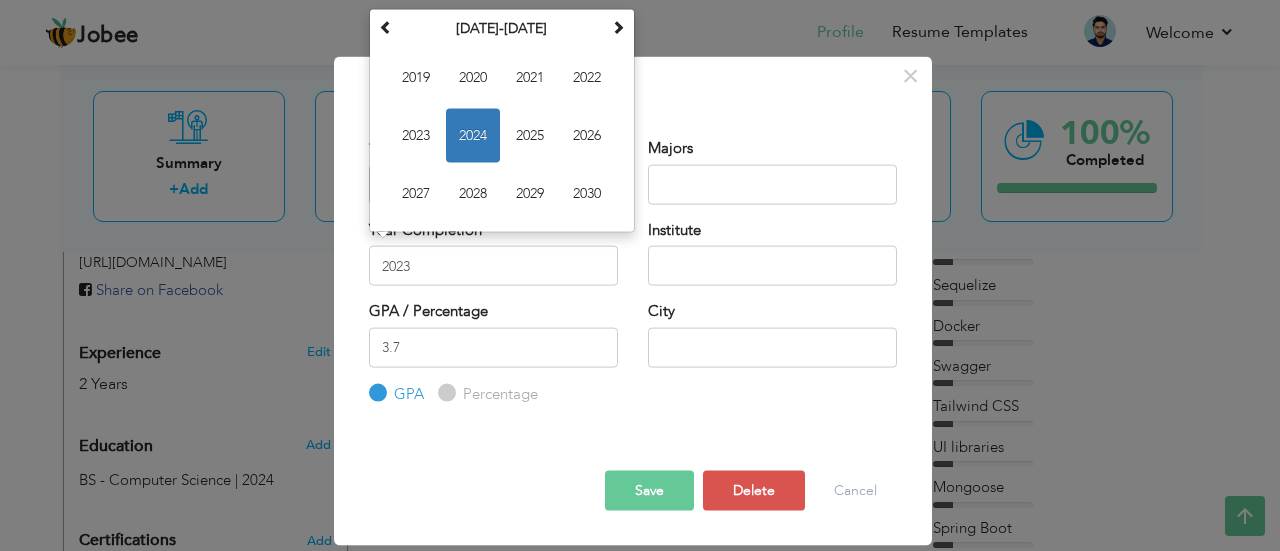 click on "Save" at bounding box center [649, 491] 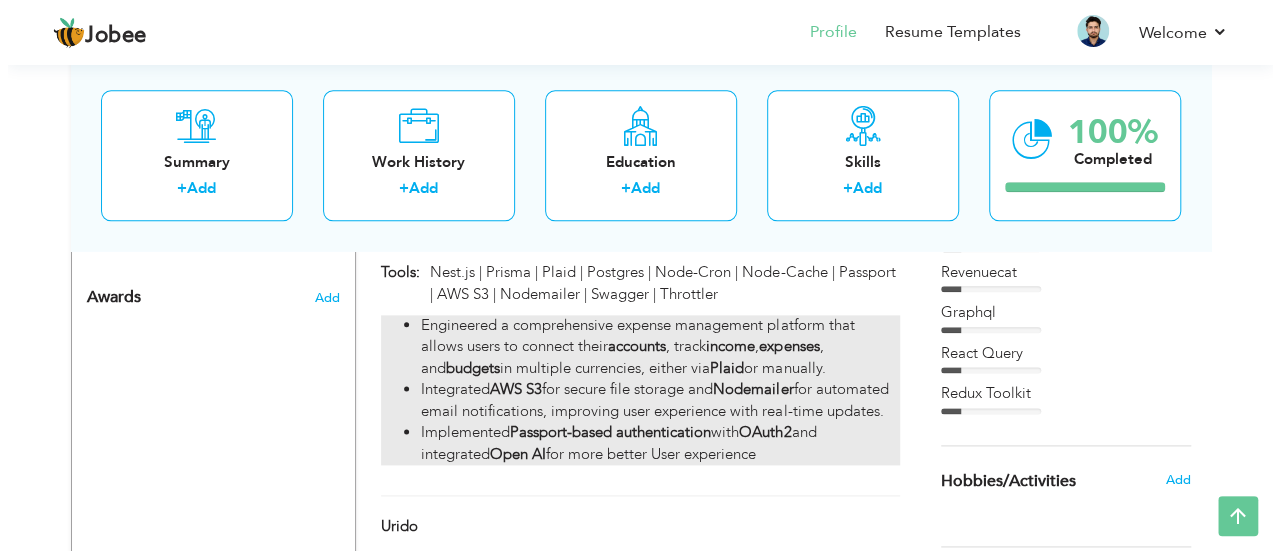 scroll, scrollTop: 1048, scrollLeft: 0, axis: vertical 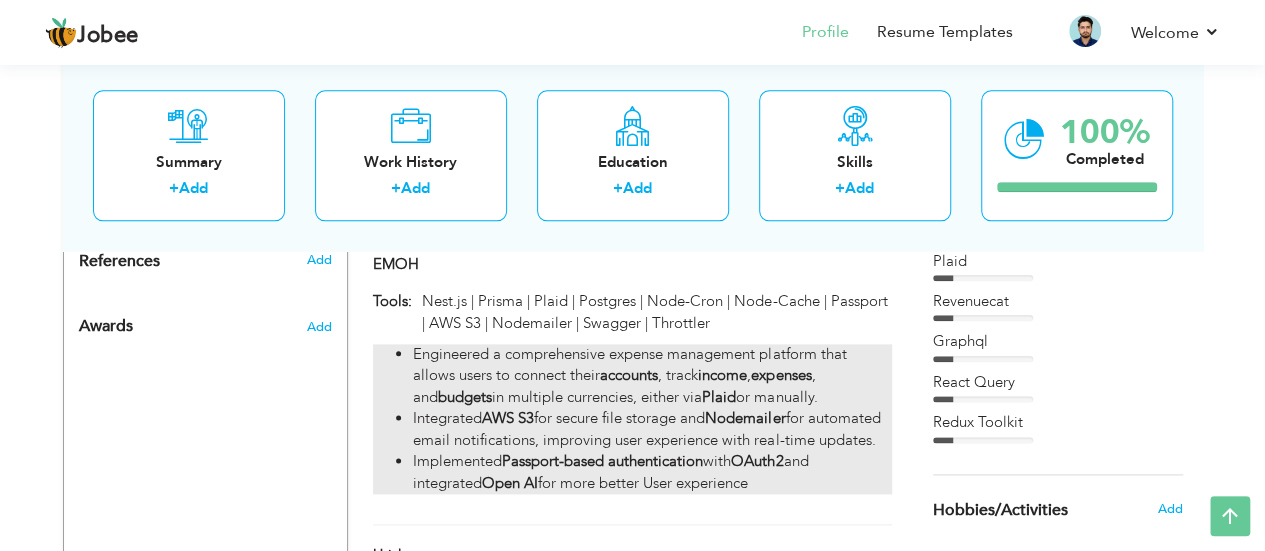 click on "Engineered a comprehensive expense management platform that allows users to connect their  accounts , track  income ,  expenses , and  budgets  in multiple currencies, either via  Plaid  or manually." at bounding box center [652, 376] 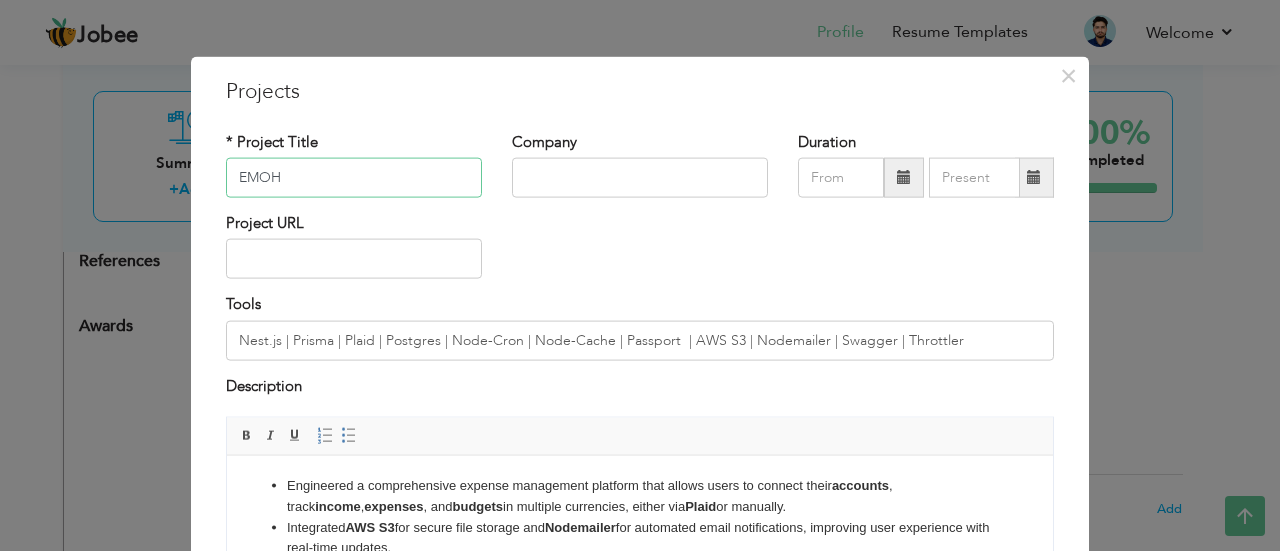 scroll, scrollTop: 100, scrollLeft: 0, axis: vertical 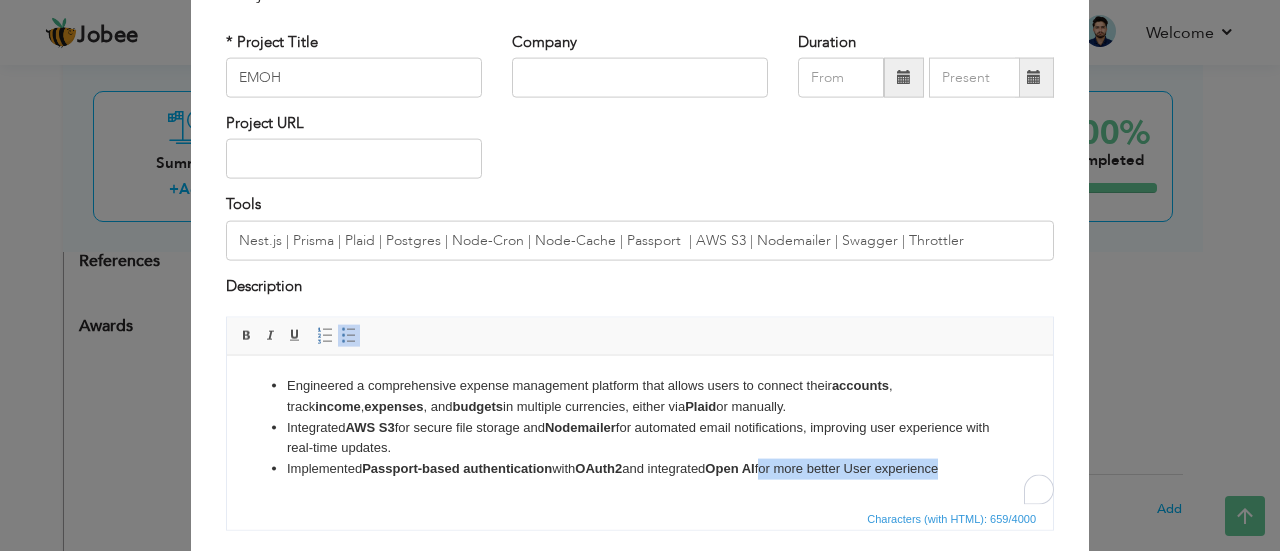 drag, startPoint x: 781, startPoint y: 464, endPoint x: 985, endPoint y: 471, distance: 204.12006 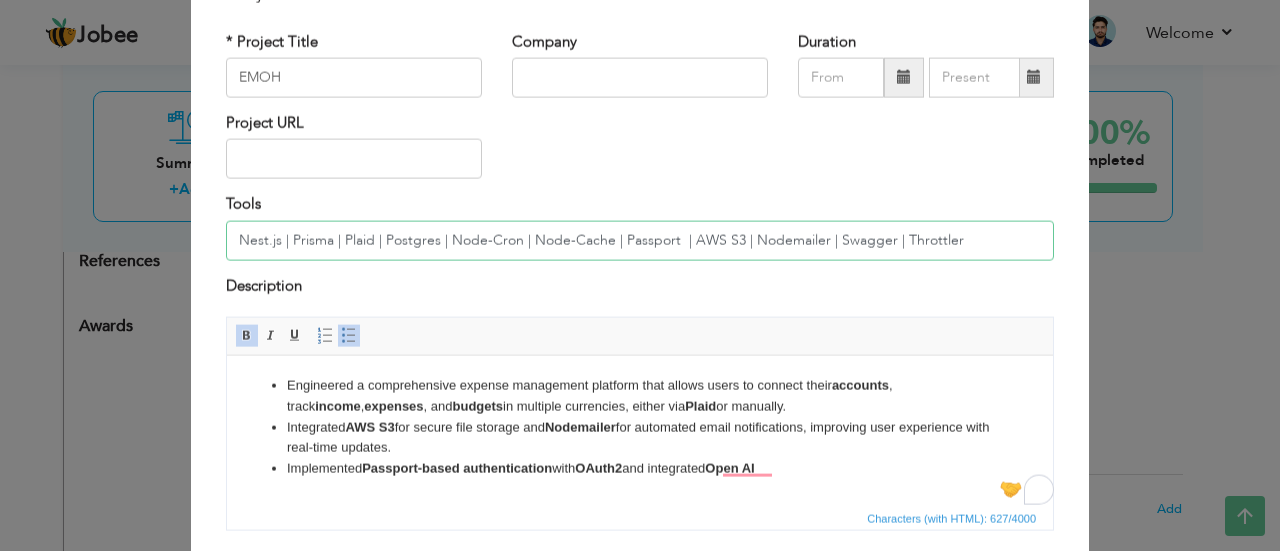 click on "Nest.js | Prisma | Plaid | Postgres | Node-Cron | Node-Cache | Passport  | AWS S3 | Nodemailer | Swagger | Throttler" at bounding box center [640, 240] 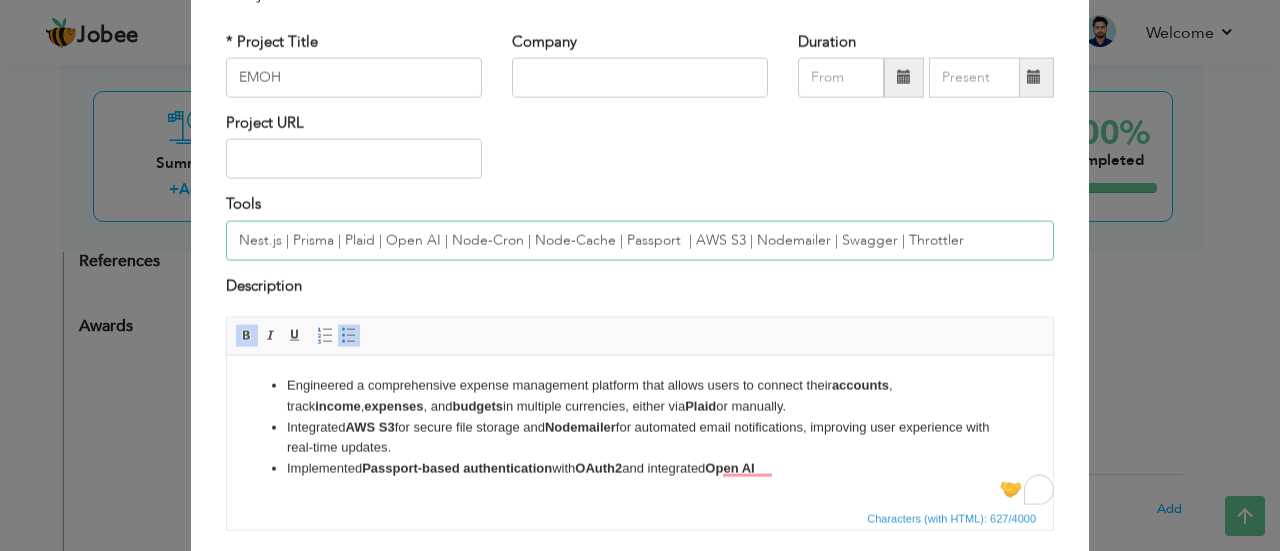 drag, startPoint x: 886, startPoint y: 236, endPoint x: 960, endPoint y: 242, distance: 74.24284 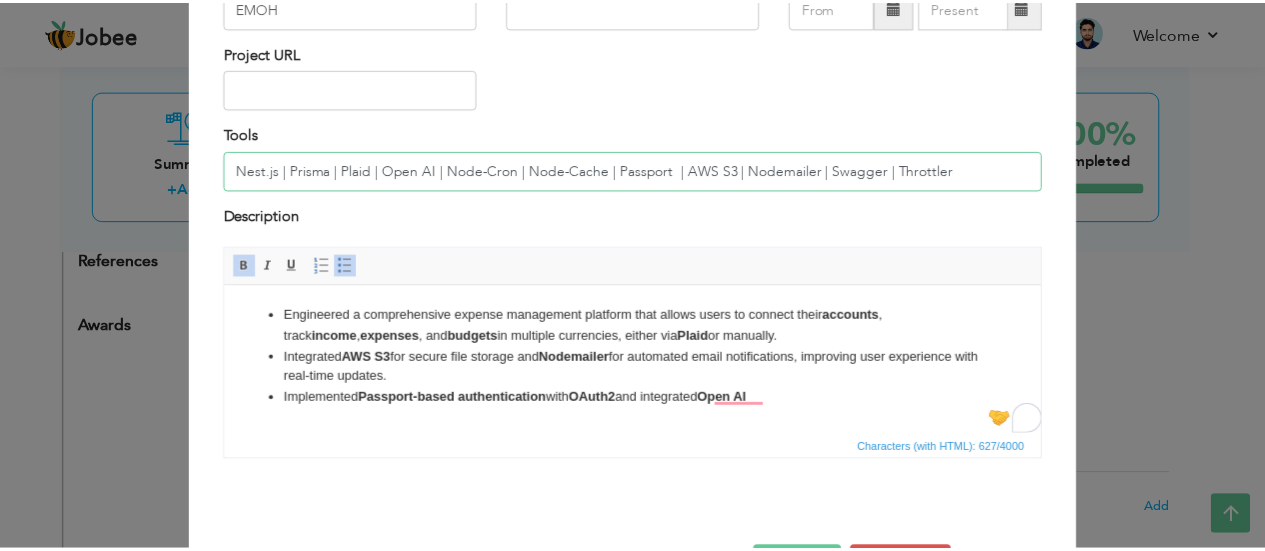 scroll, scrollTop: 240, scrollLeft: 0, axis: vertical 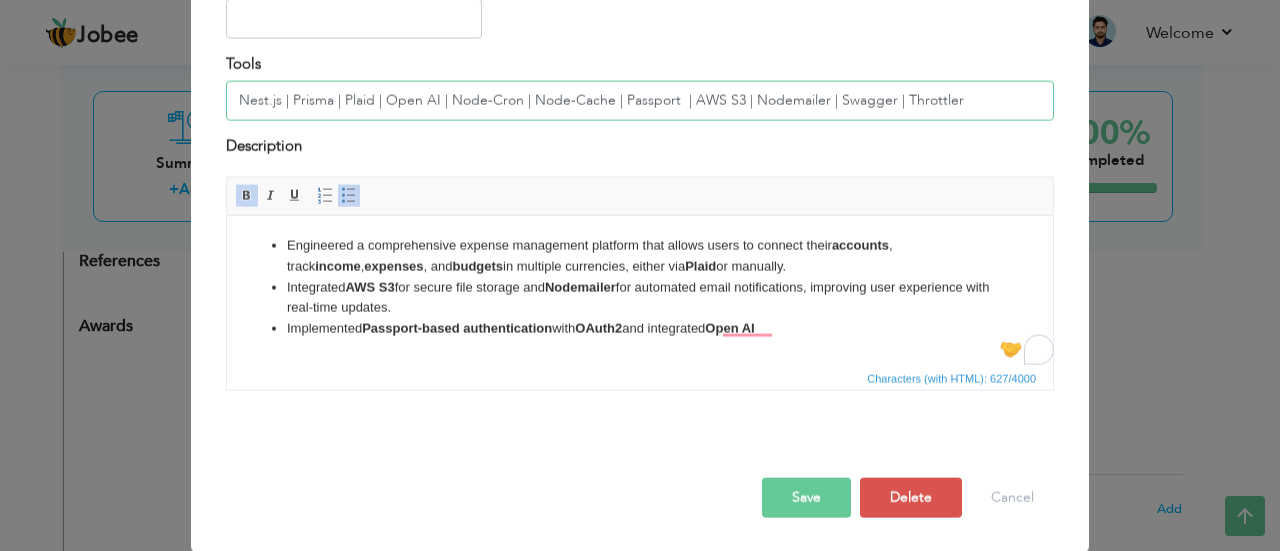 type on "Nest.js | Prisma | Plaid | Open AI | Node-Cron | Node-Cache | Passport  | AWS S3 | Nodemailer | Swagger | Throttler" 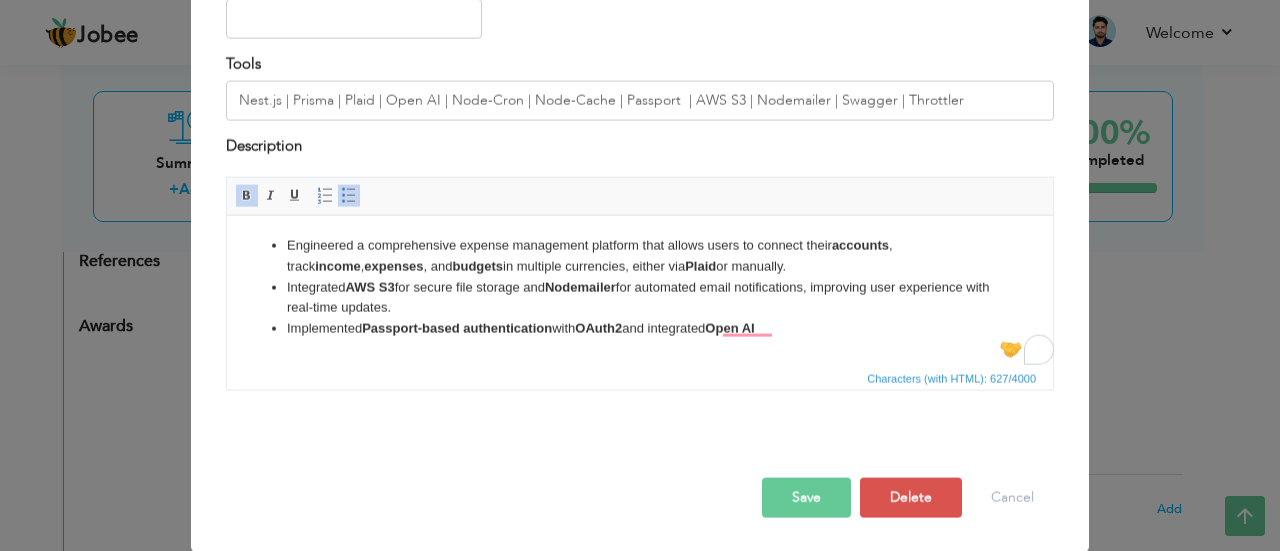 click on "Save" at bounding box center [806, 498] 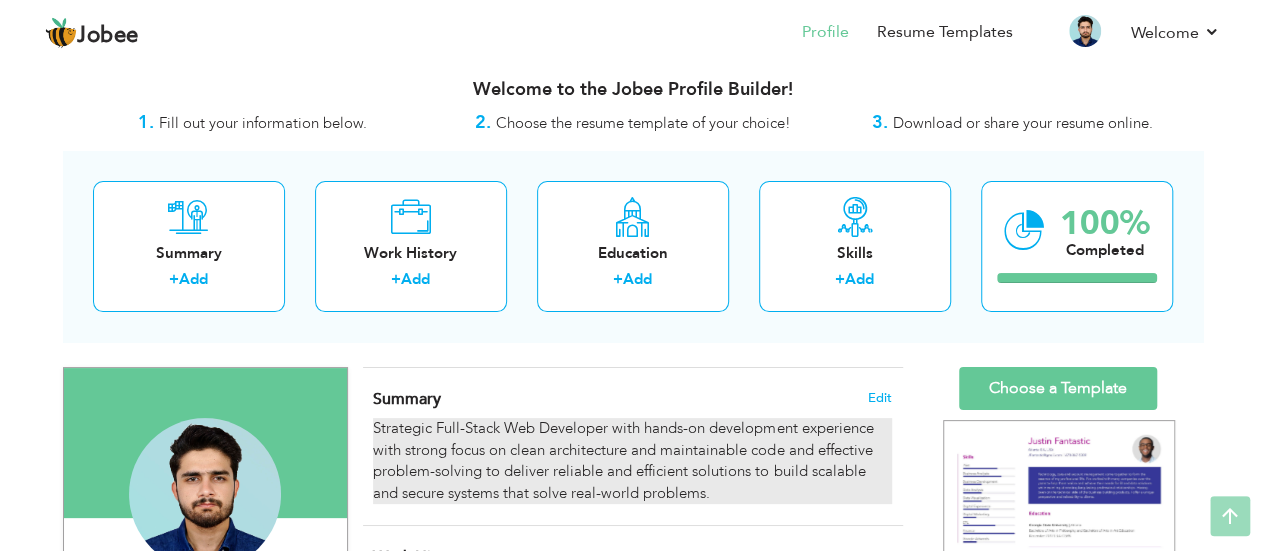 scroll, scrollTop: 0, scrollLeft: 0, axis: both 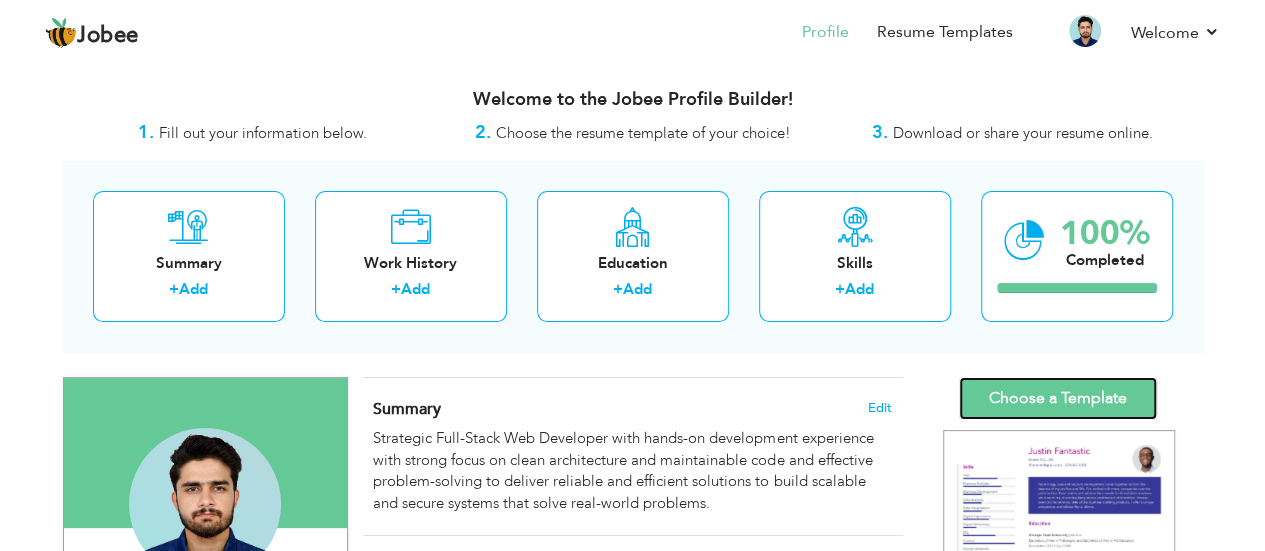 click on "Choose a Template" at bounding box center (1058, 398) 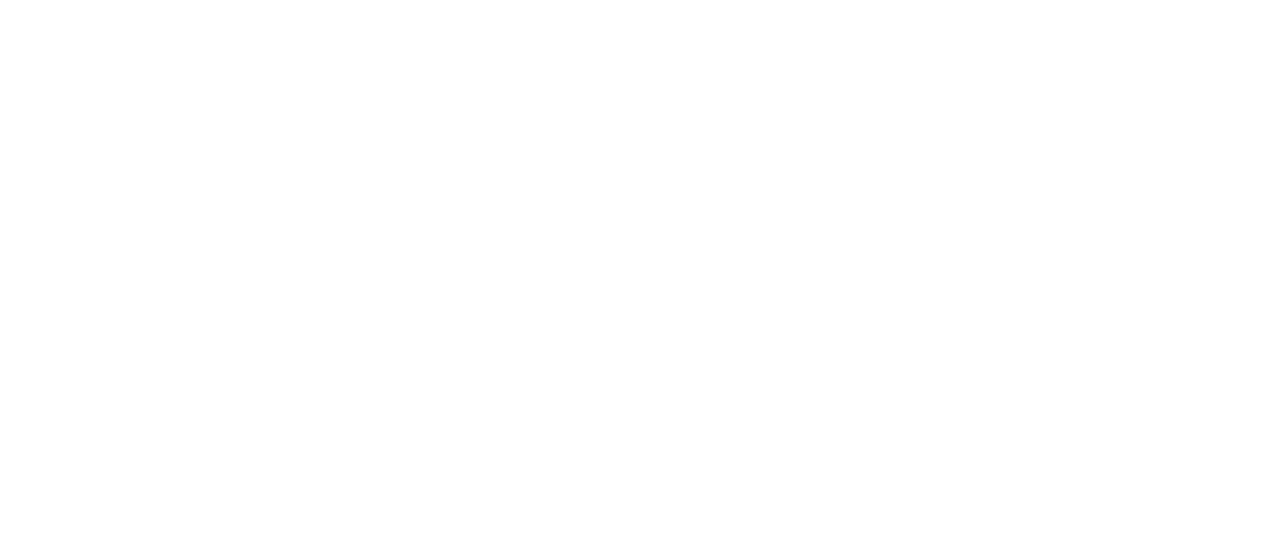 scroll, scrollTop: 0, scrollLeft: 0, axis: both 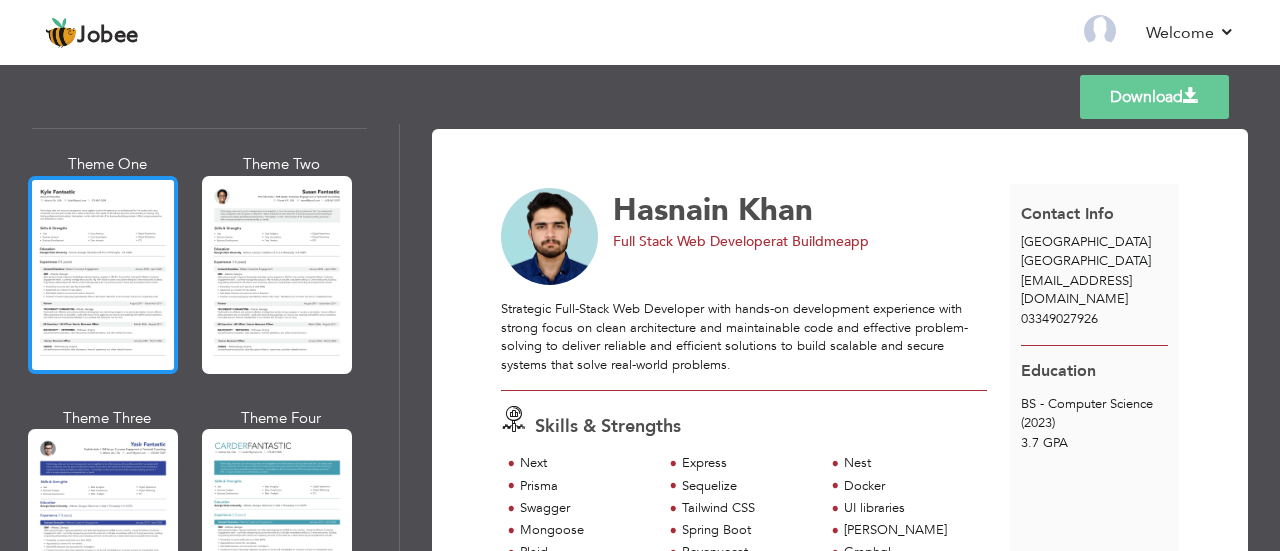 click at bounding box center [103, 275] 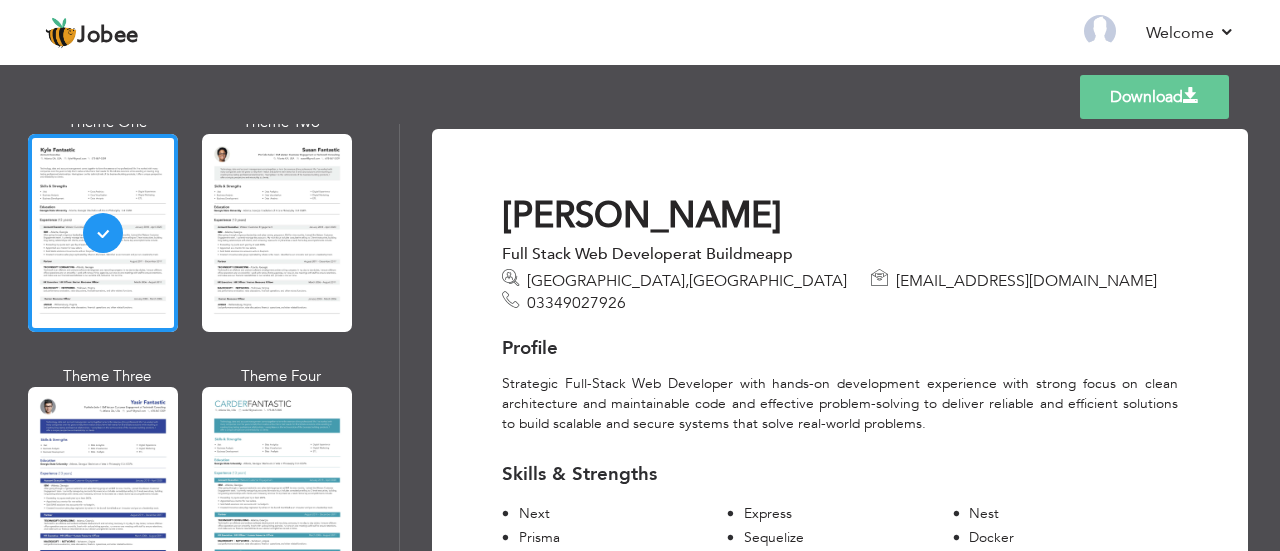 scroll, scrollTop: 3606, scrollLeft: 0, axis: vertical 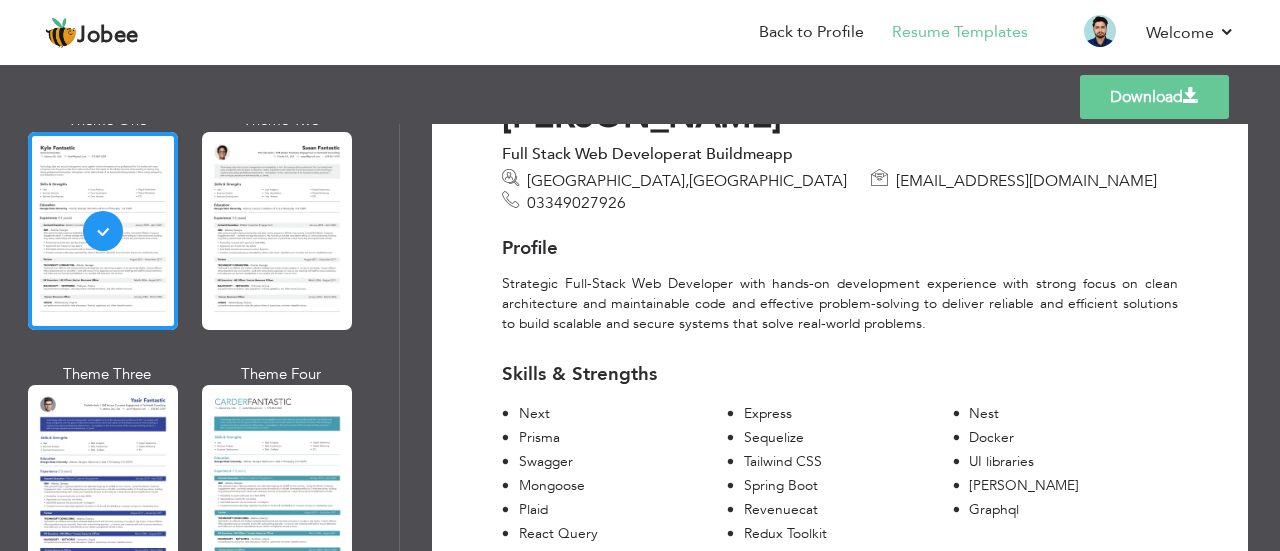 click on "Download" at bounding box center (1154, 97) 